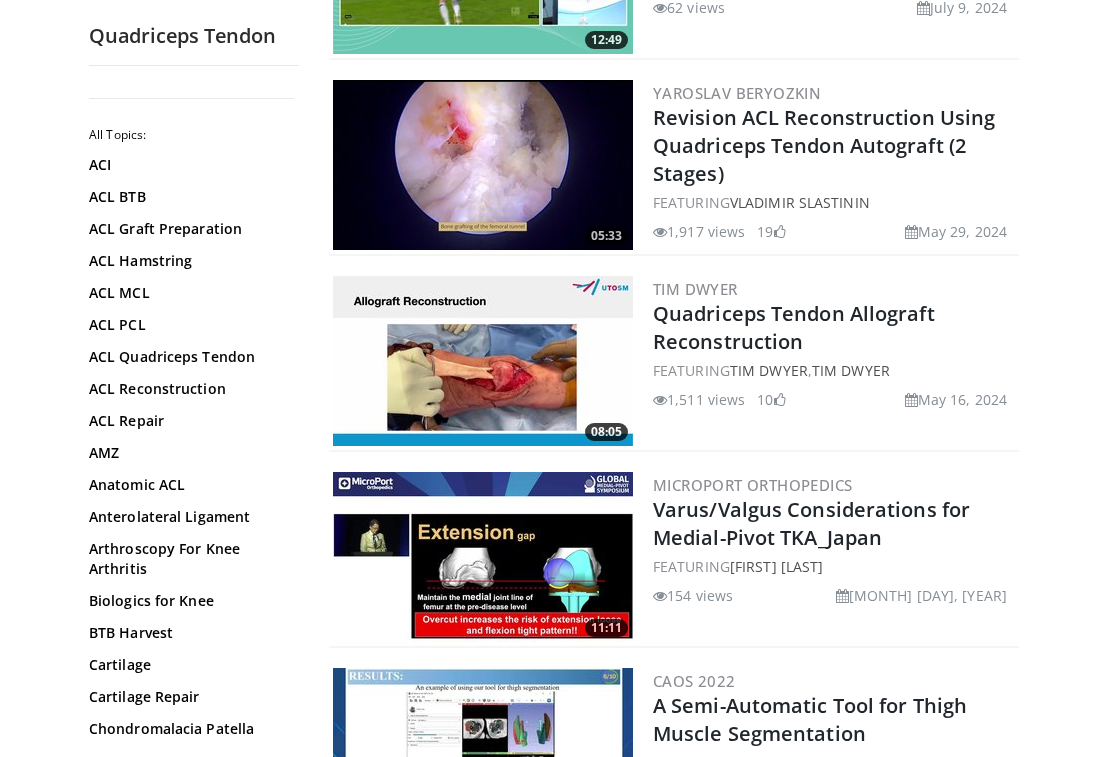 scroll, scrollTop: 1202, scrollLeft: 0, axis: vertical 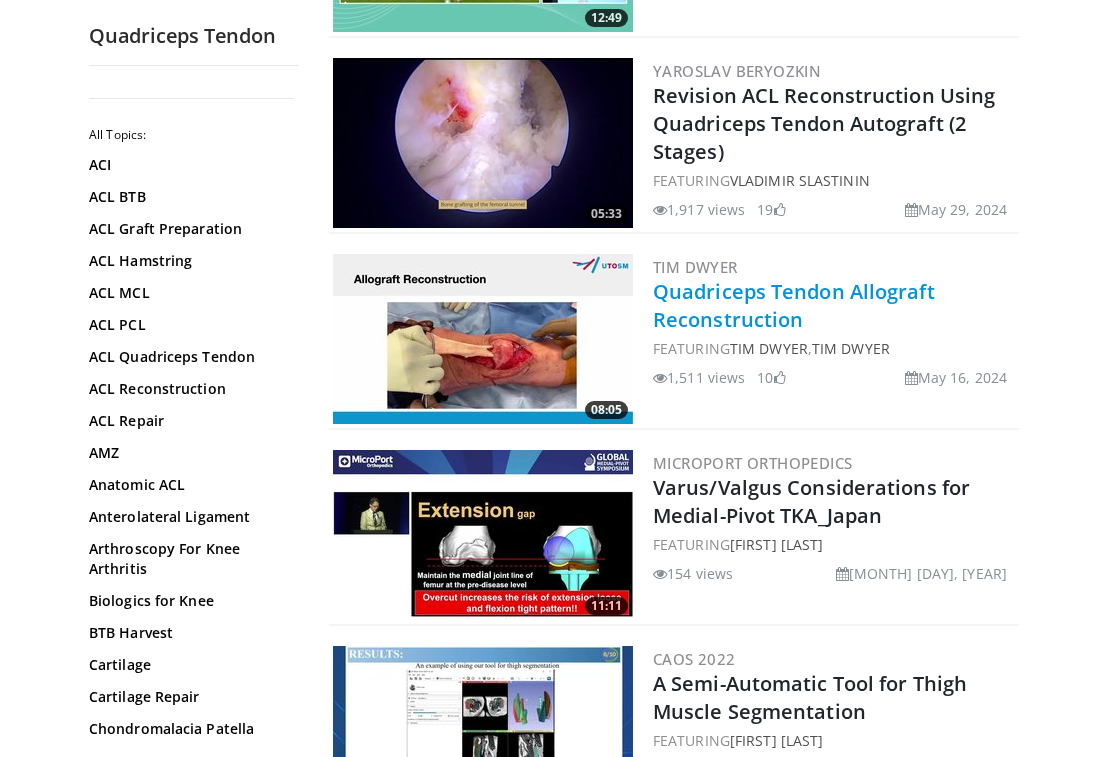 click on "Quadriceps Tendon Allograft Reconstruction" at bounding box center (794, 305) 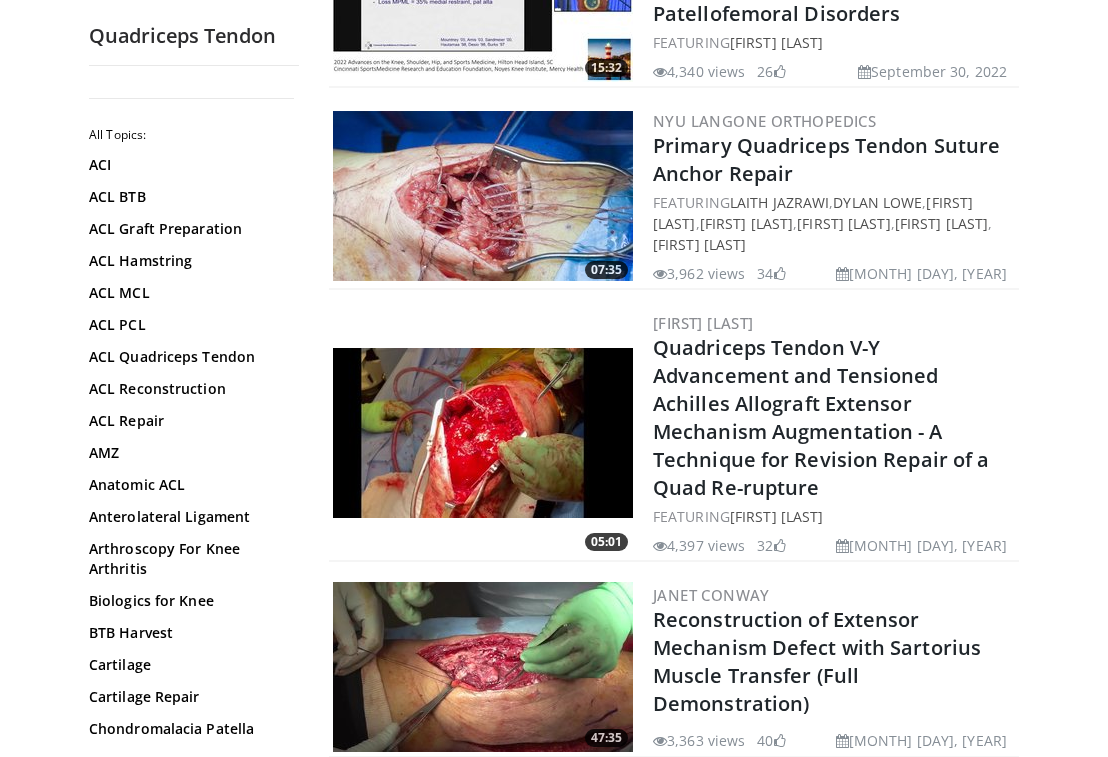 scroll, scrollTop: 2762, scrollLeft: 0, axis: vertical 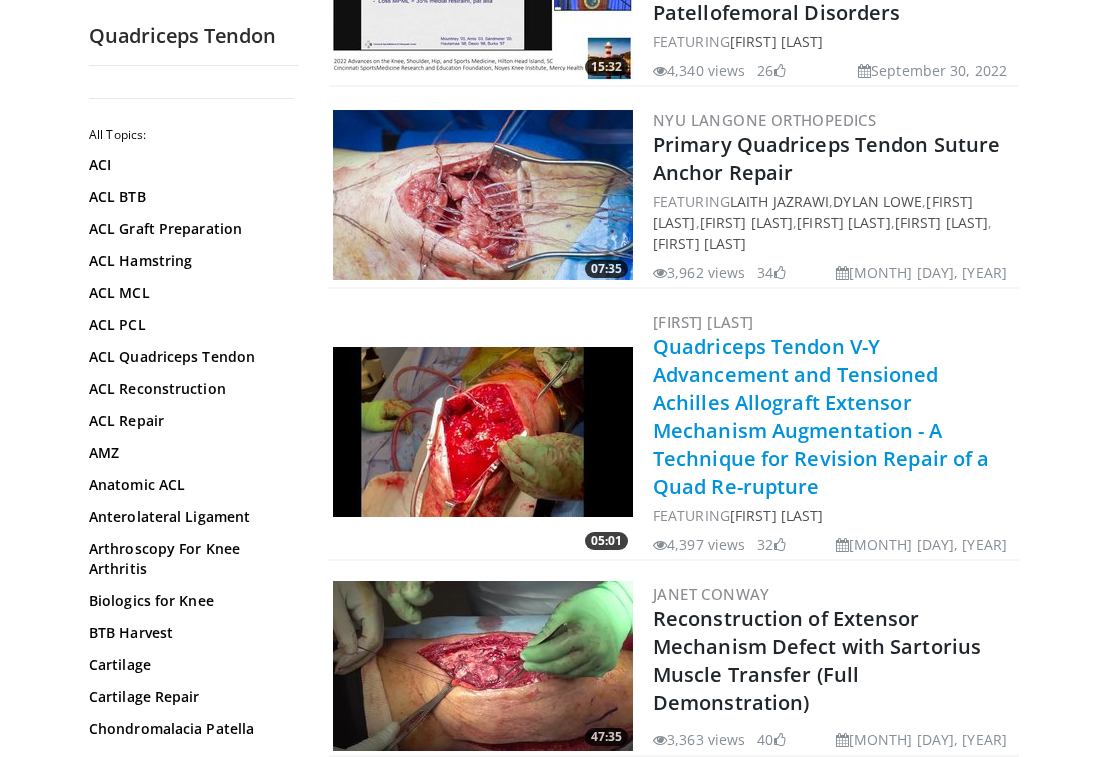 click on "Quadriceps Tendon V-Y Advancement and Tensioned Achilles Allograft Extensor Mechanism Augmentation - A Technique for Revision Repair of a Quad Re-rupture" at bounding box center (821, 416) 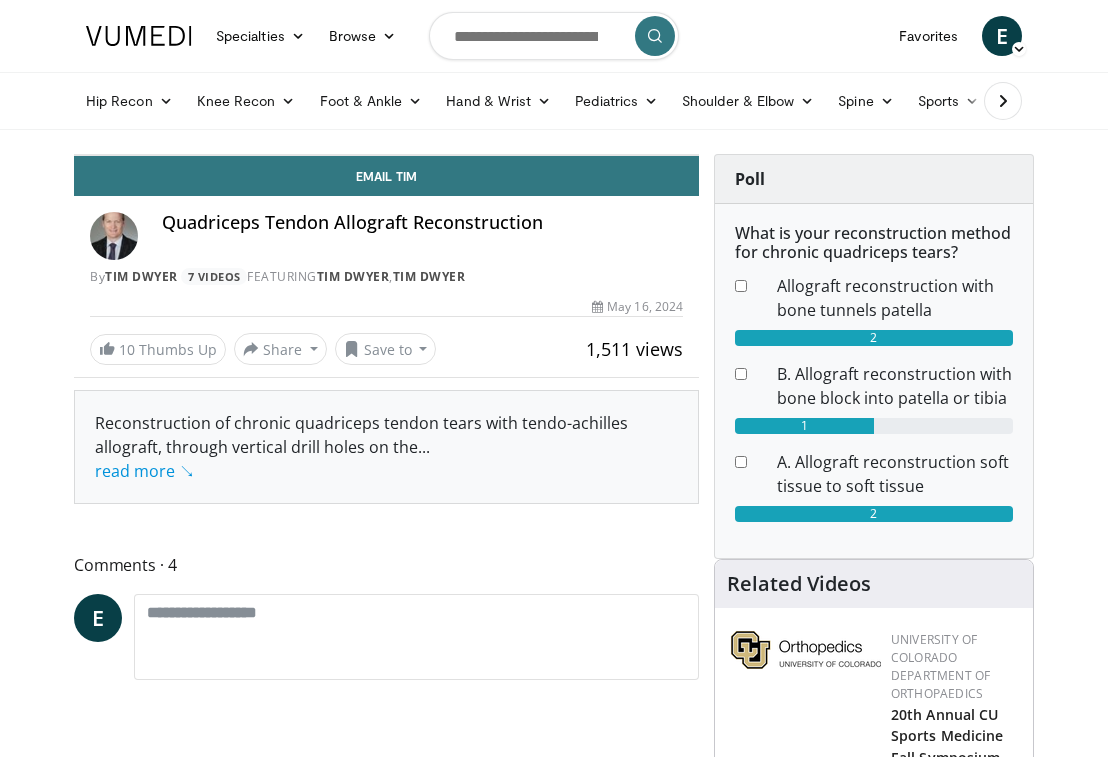 scroll, scrollTop: 0, scrollLeft: 0, axis: both 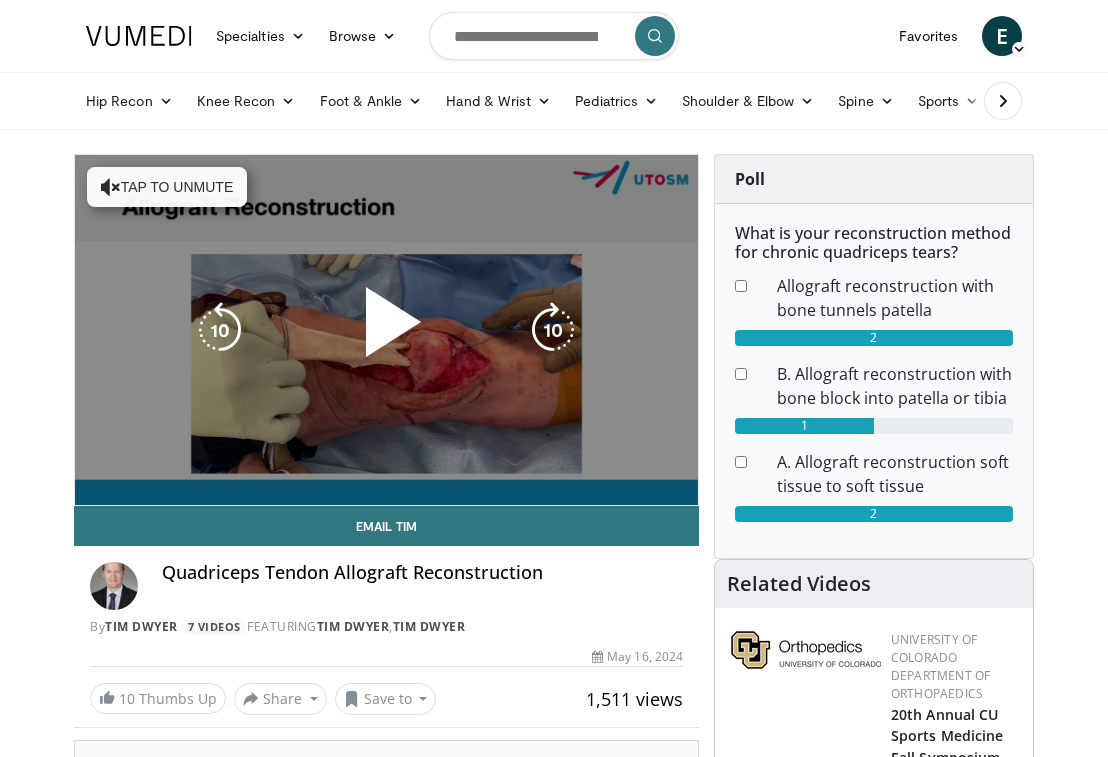 click on "Tap to unmute" at bounding box center (167, 187) 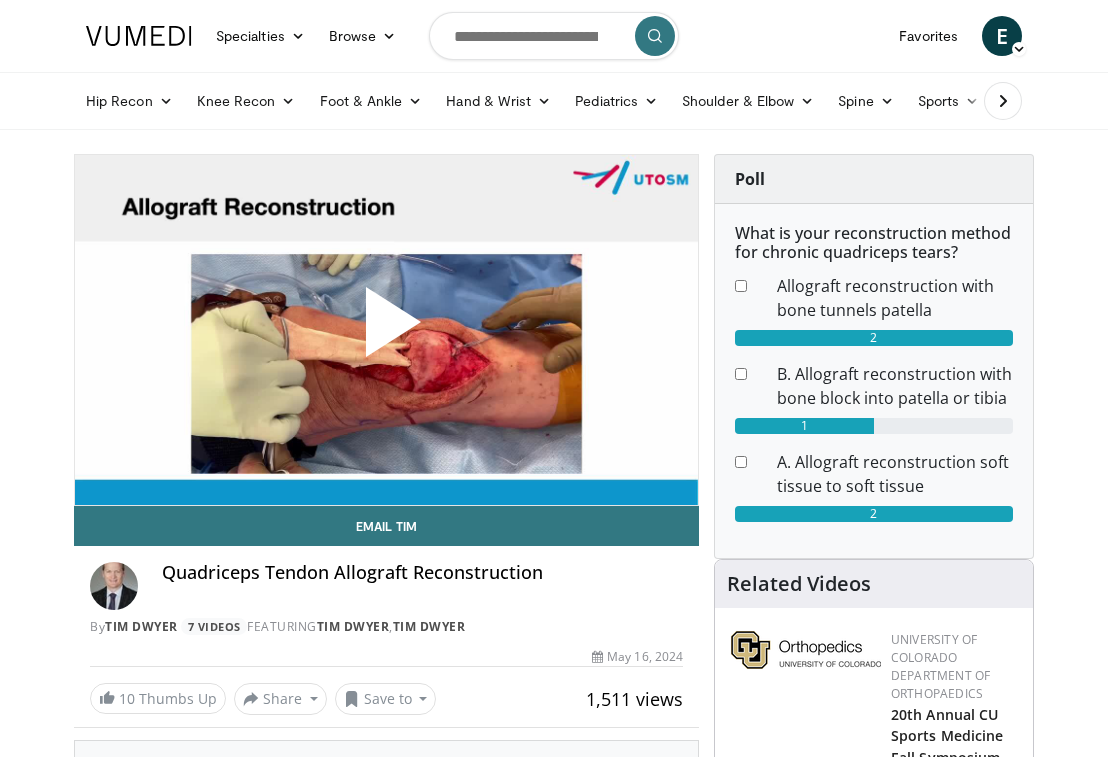 click at bounding box center (386, 330) 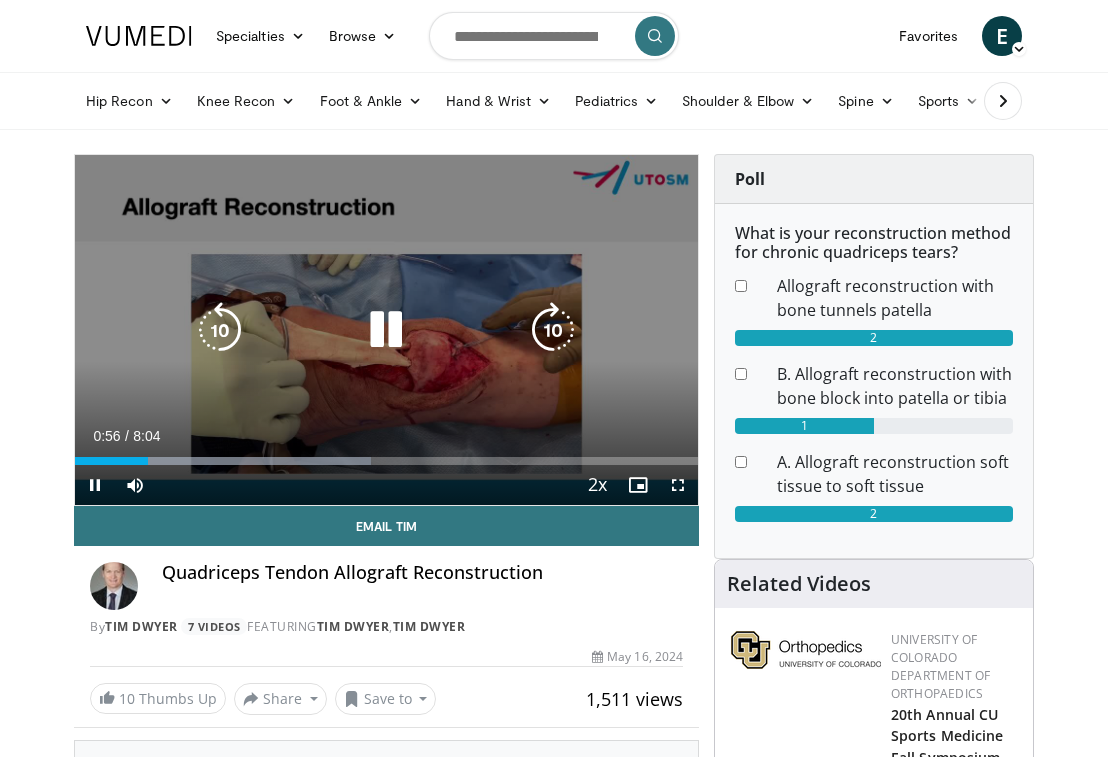 click at bounding box center [386, 330] 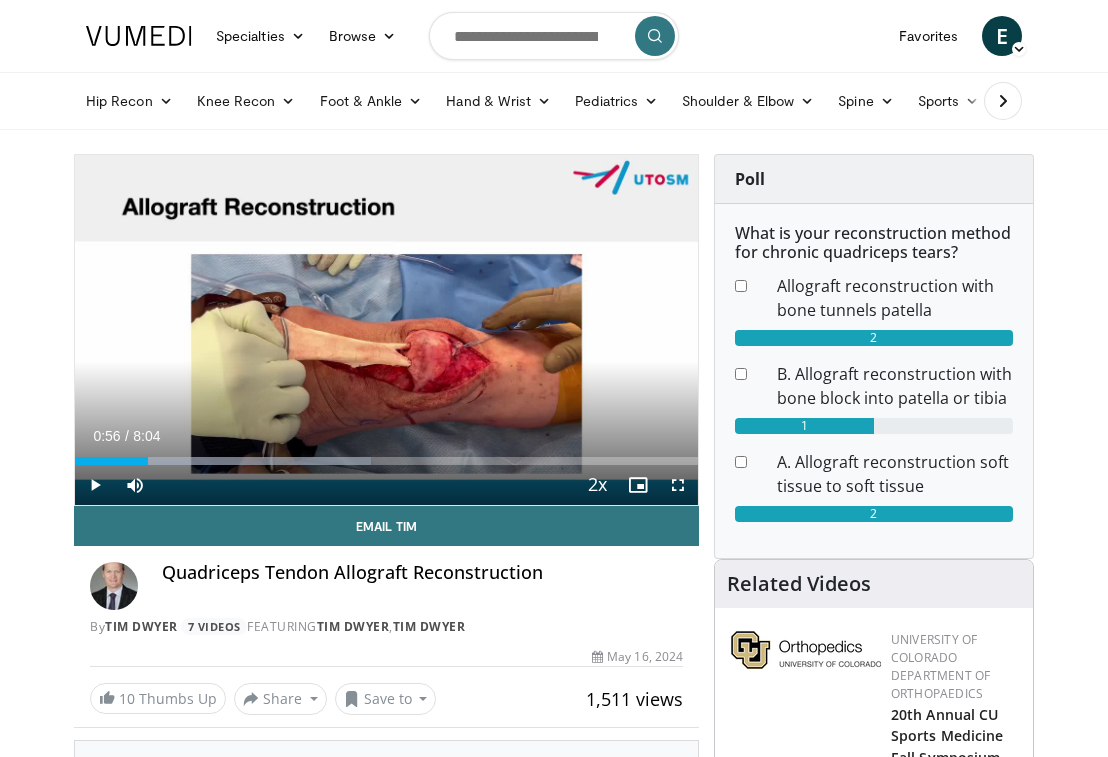 click at bounding box center (95, 485) 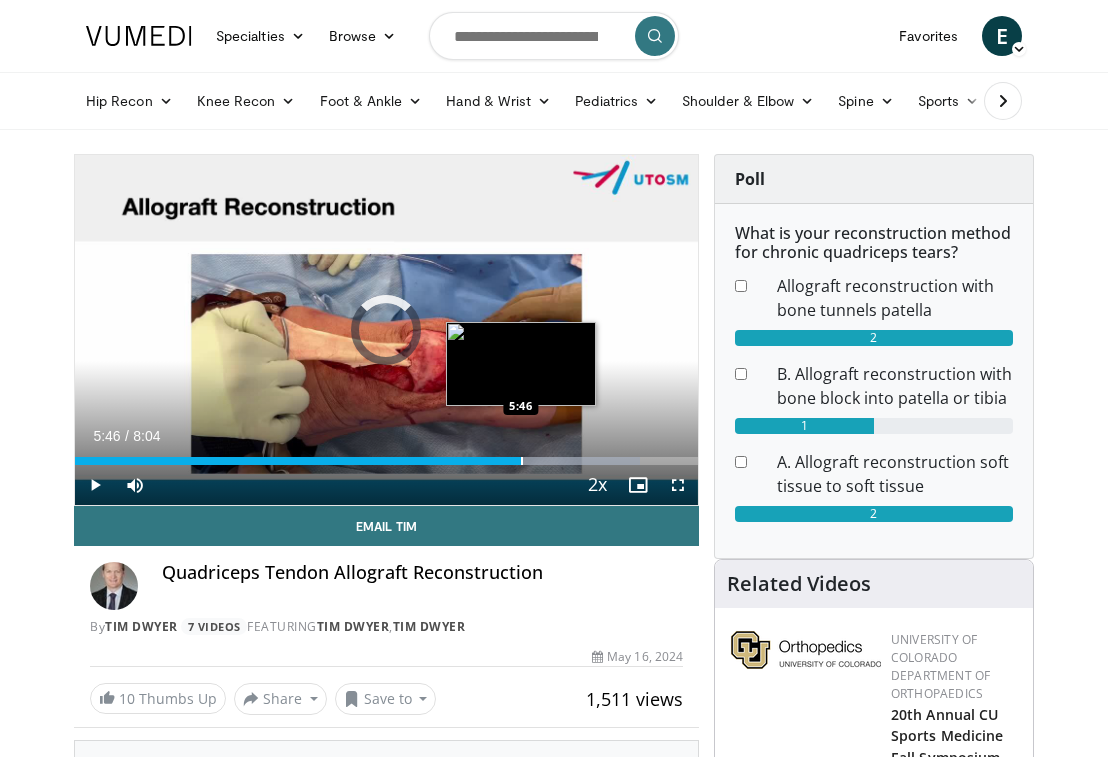 click at bounding box center [522, 461] 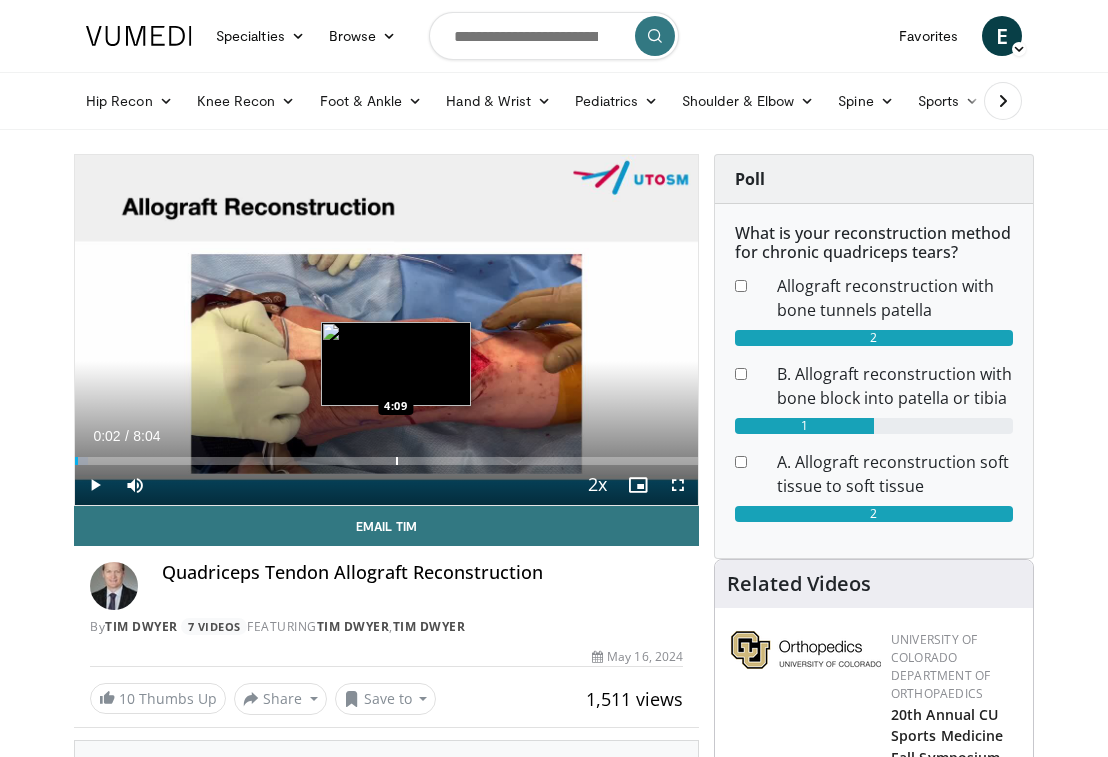 click at bounding box center [397, 461] 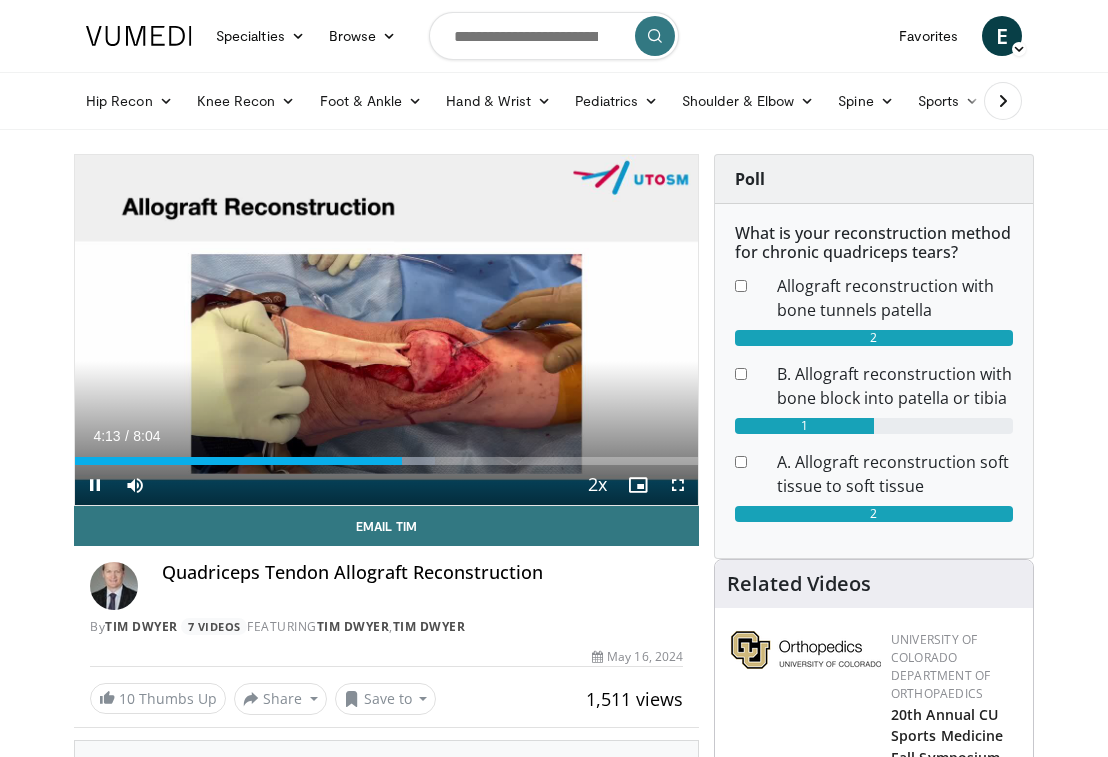 click at bounding box center [95, 485] 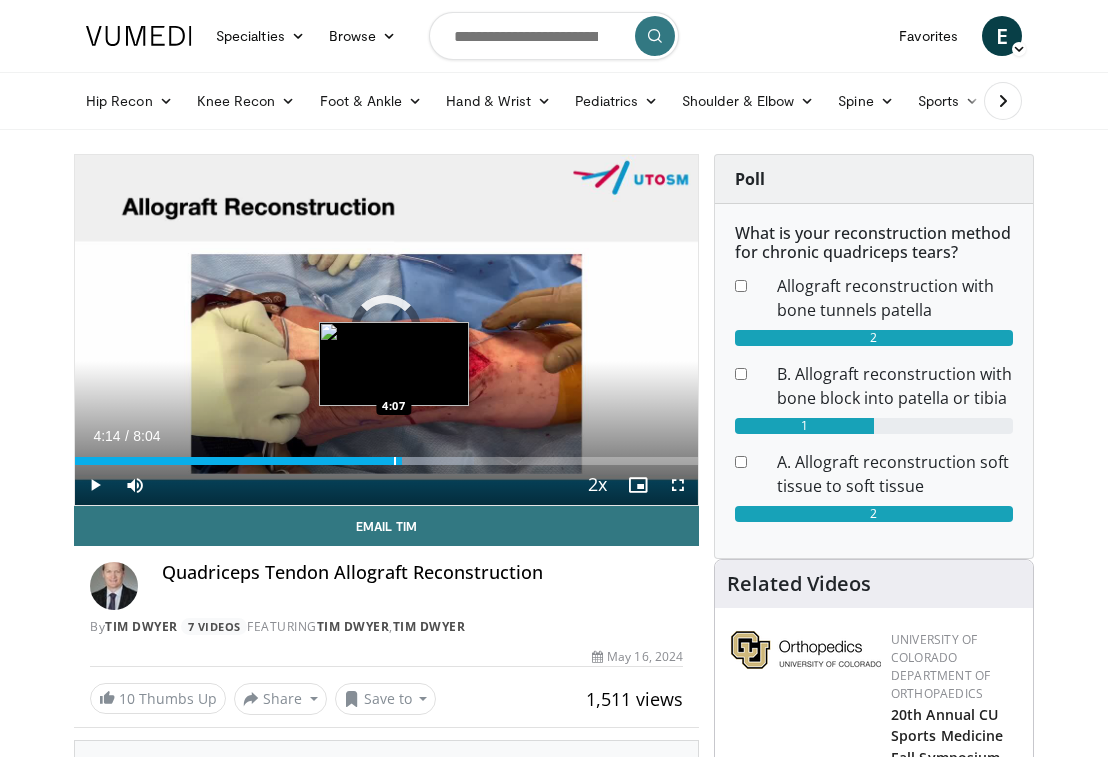 click at bounding box center [395, 461] 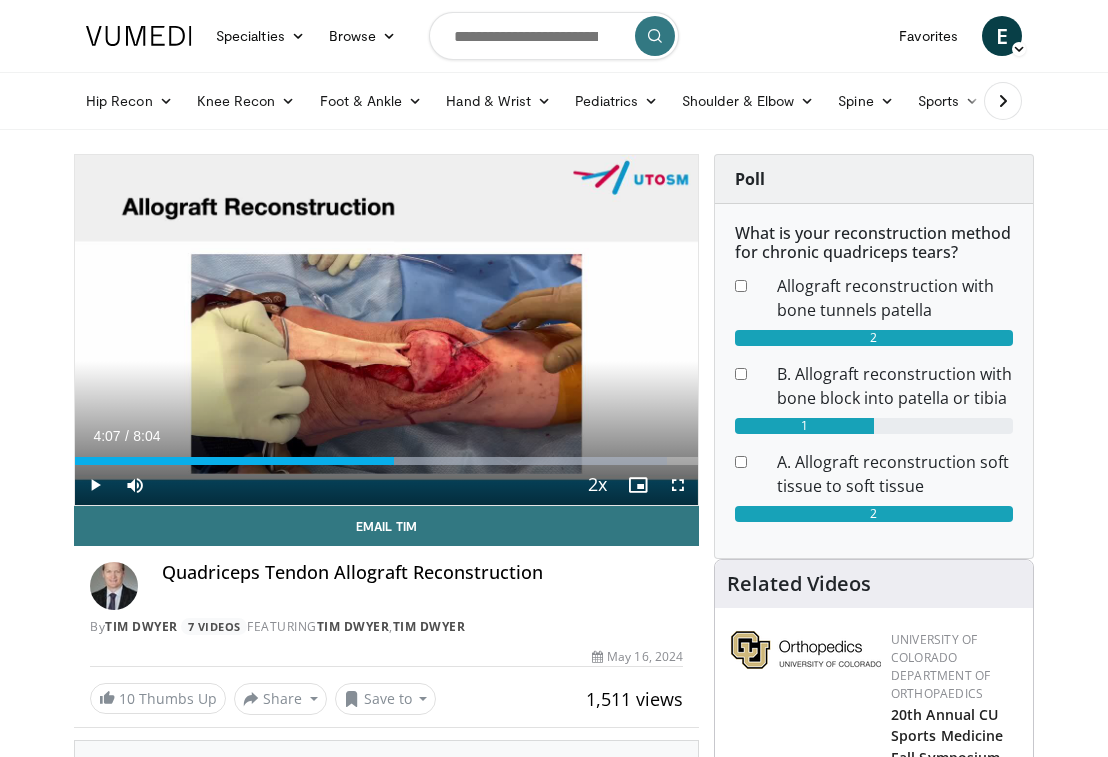 click at bounding box center (95, 485) 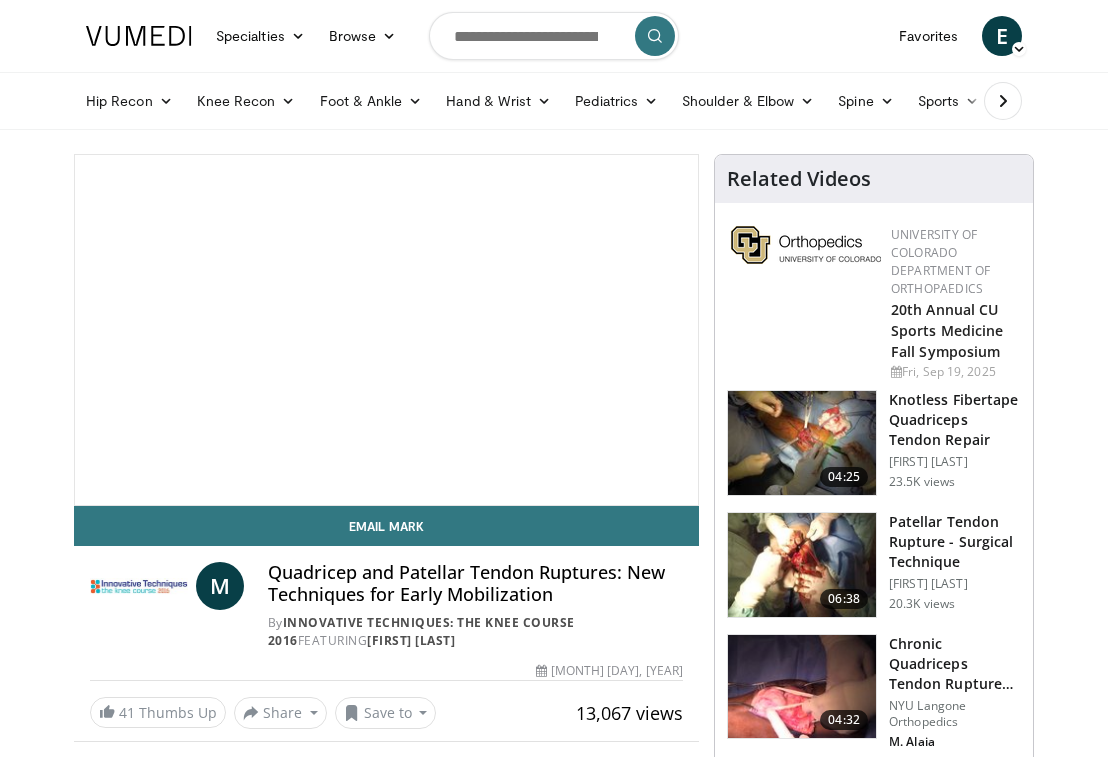 scroll, scrollTop: 0, scrollLeft: 0, axis: both 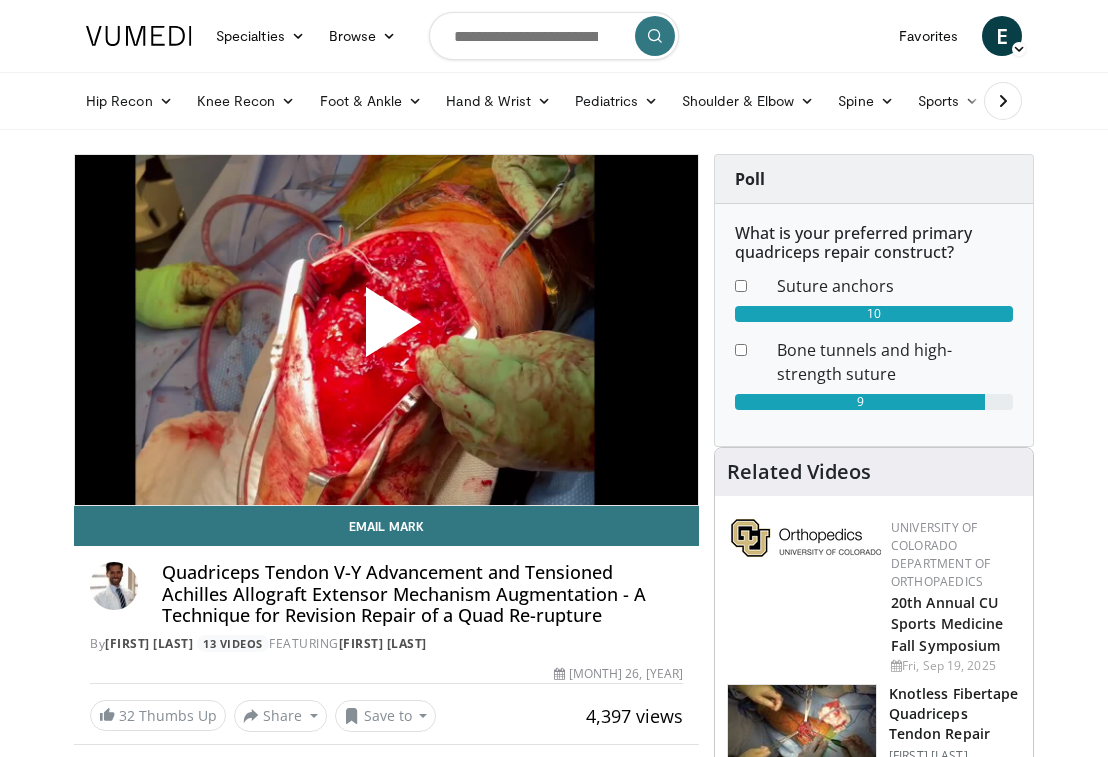 click at bounding box center (386, 330) 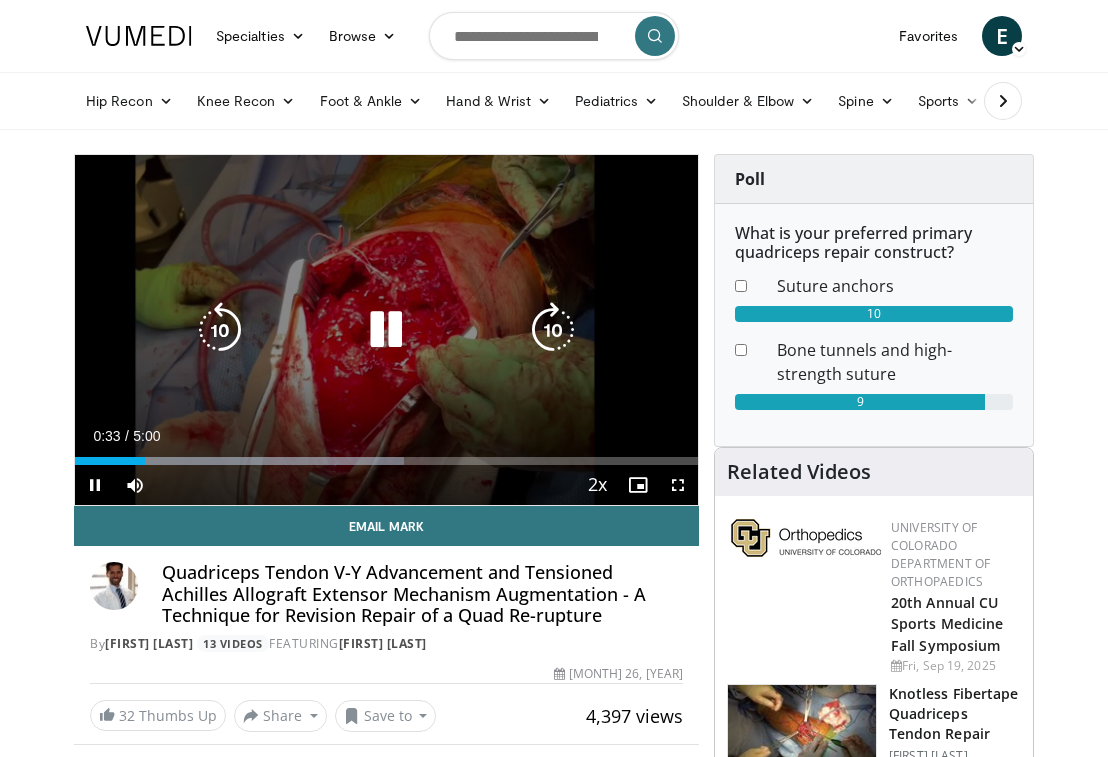 click at bounding box center [386, 330] 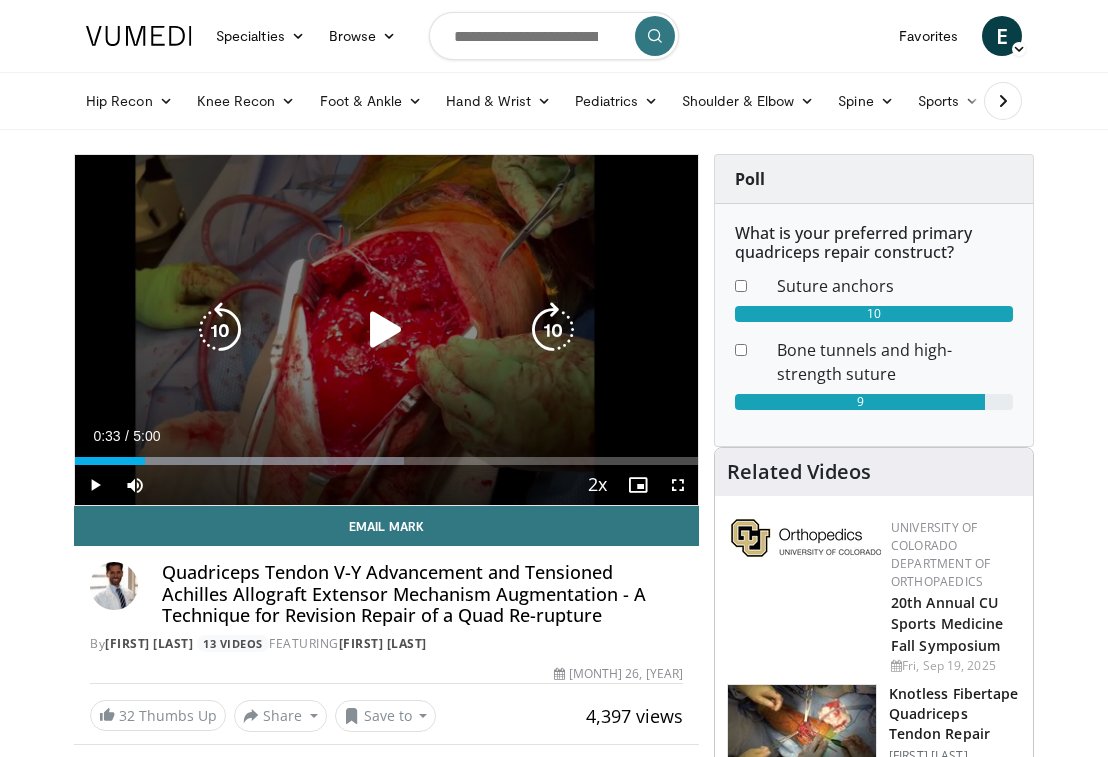 click at bounding box center [386, 330] 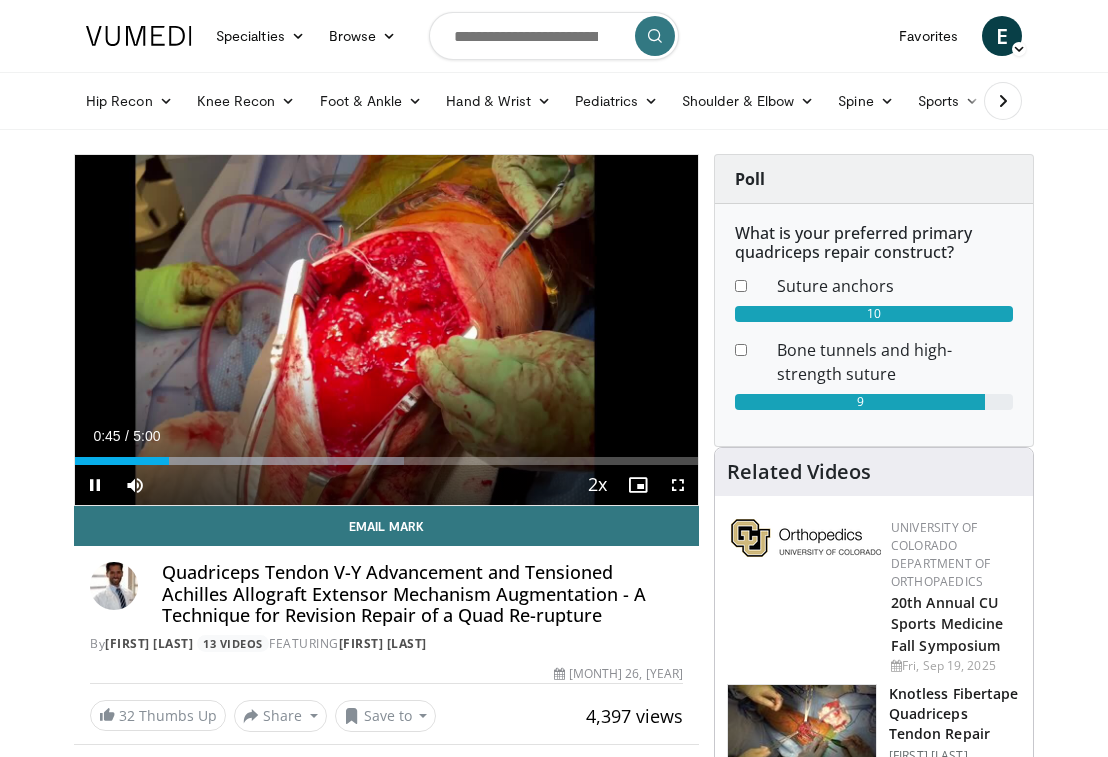 click at bounding box center (95, 485) 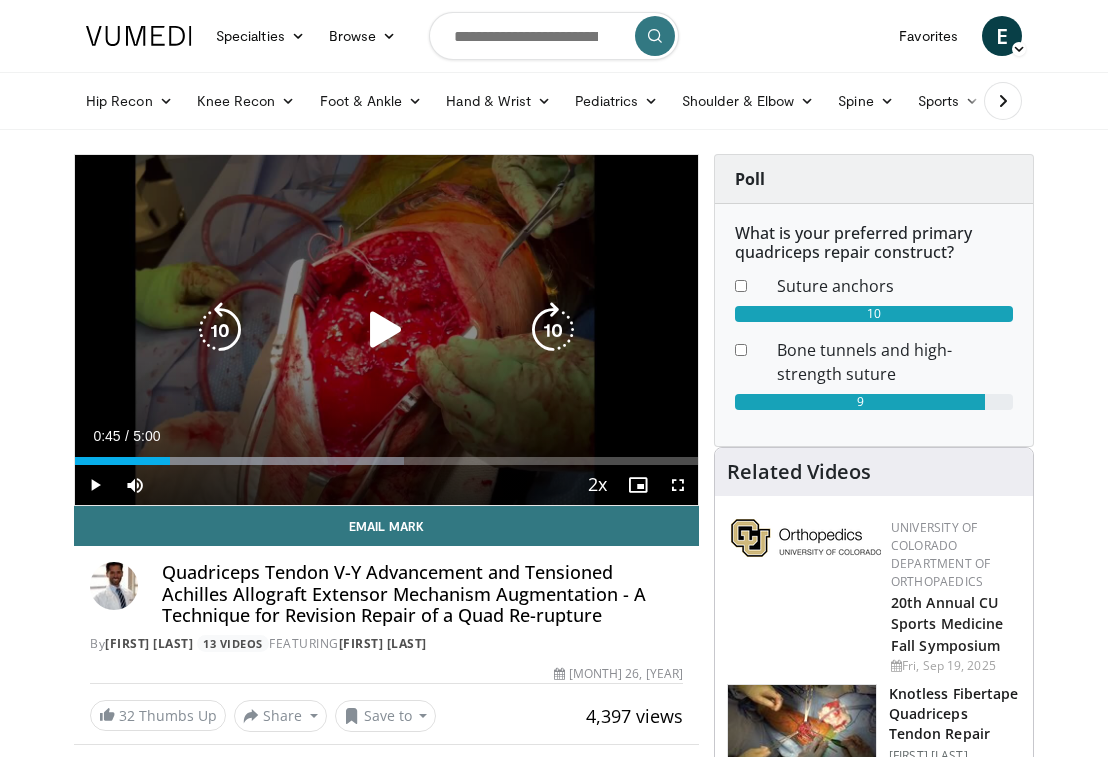 click at bounding box center [386, 330] 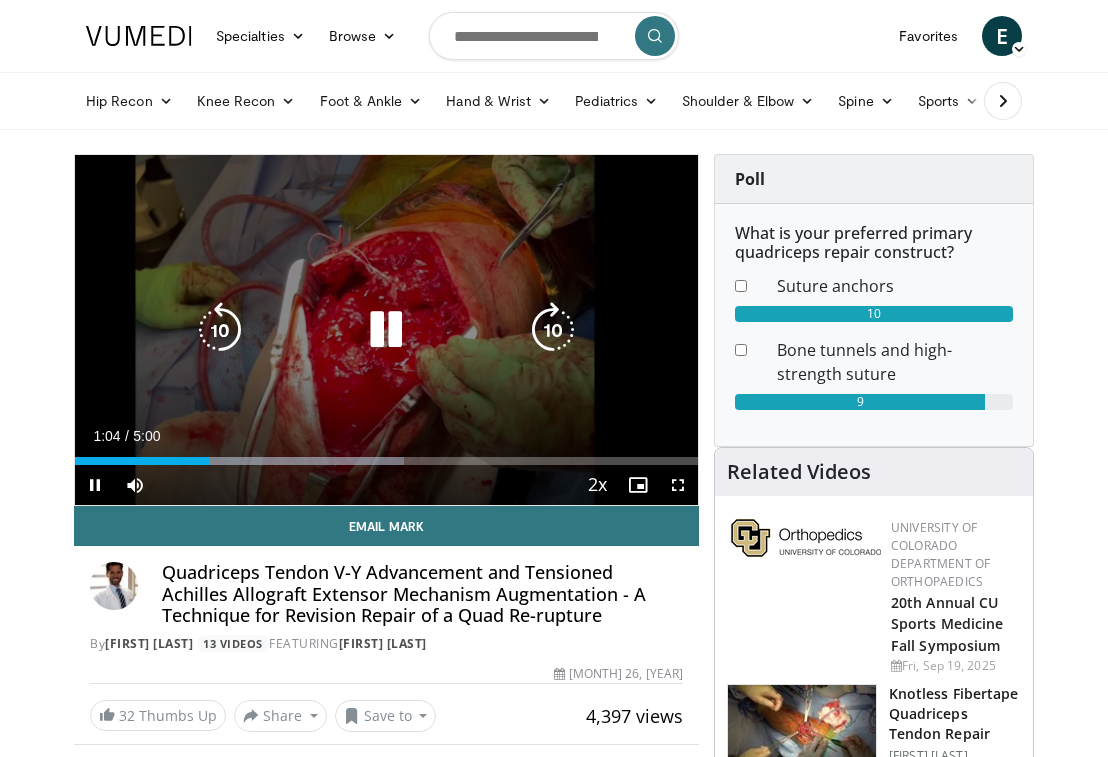 click at bounding box center (386, 330) 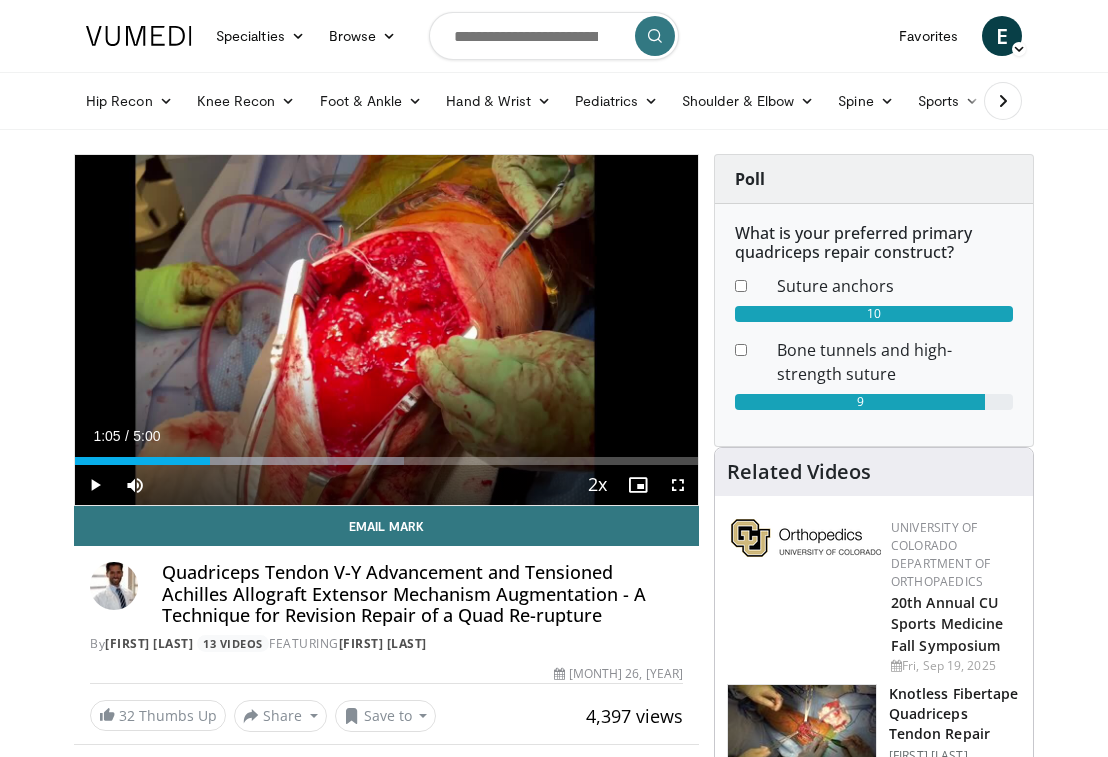 click at bounding box center [95, 485] 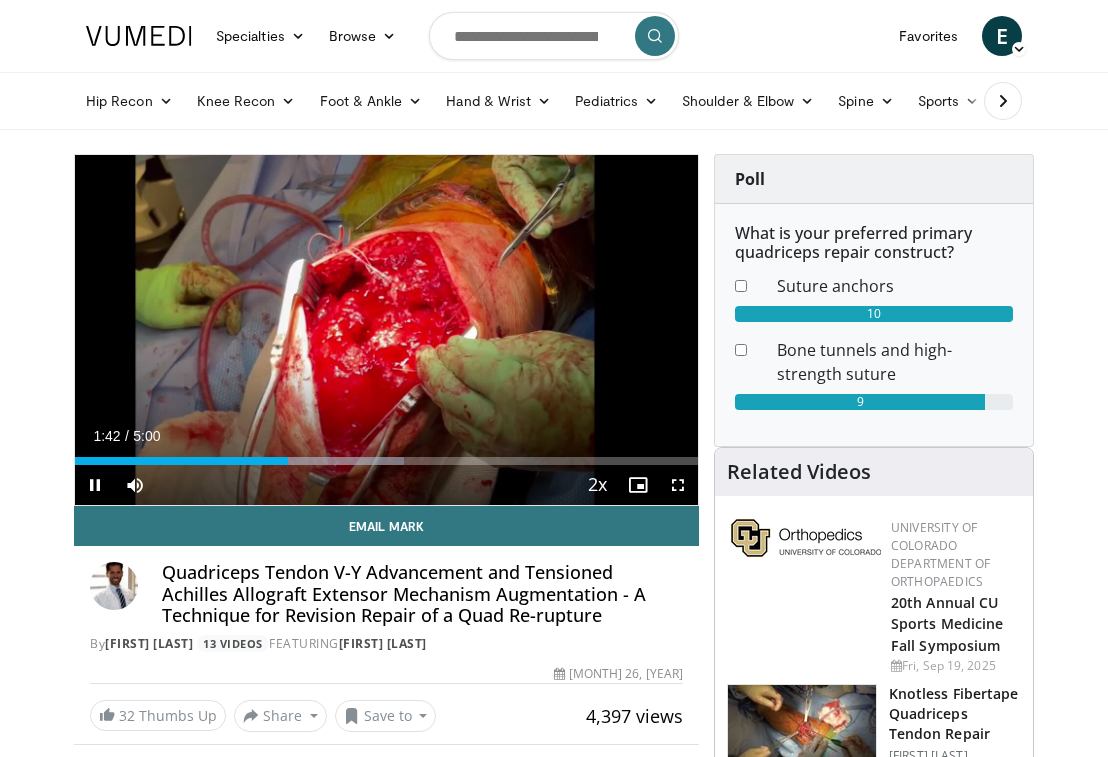 click at bounding box center (95, 485) 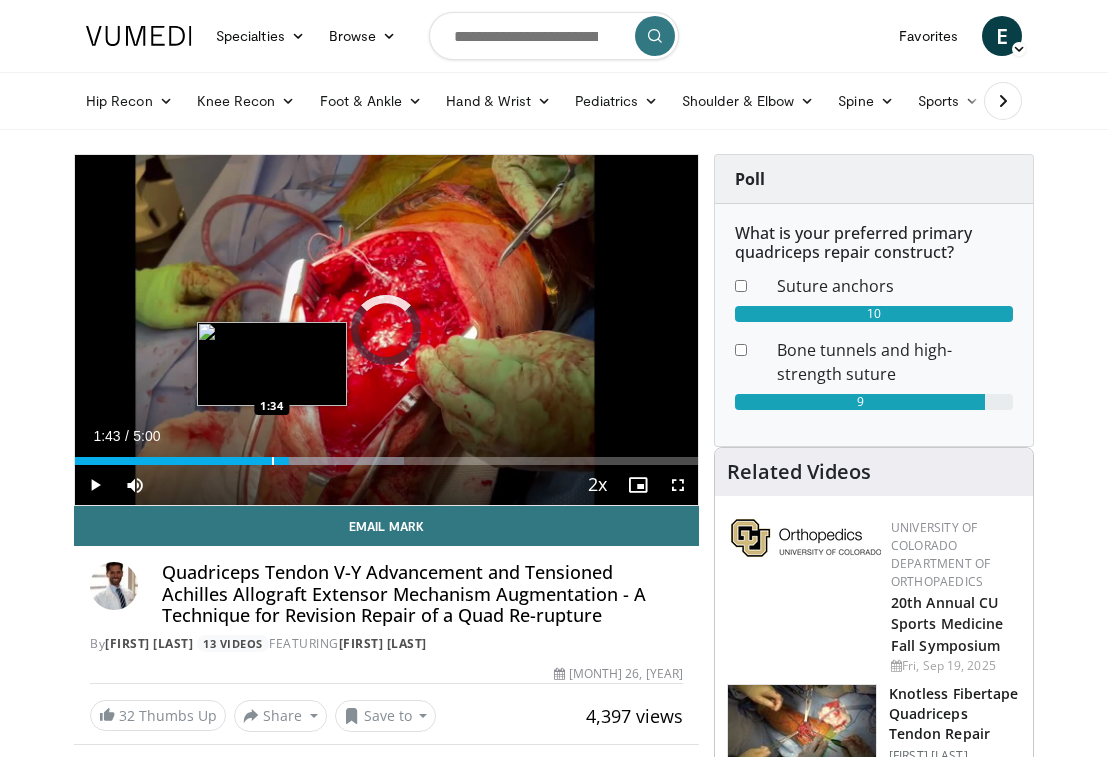 click at bounding box center (273, 461) 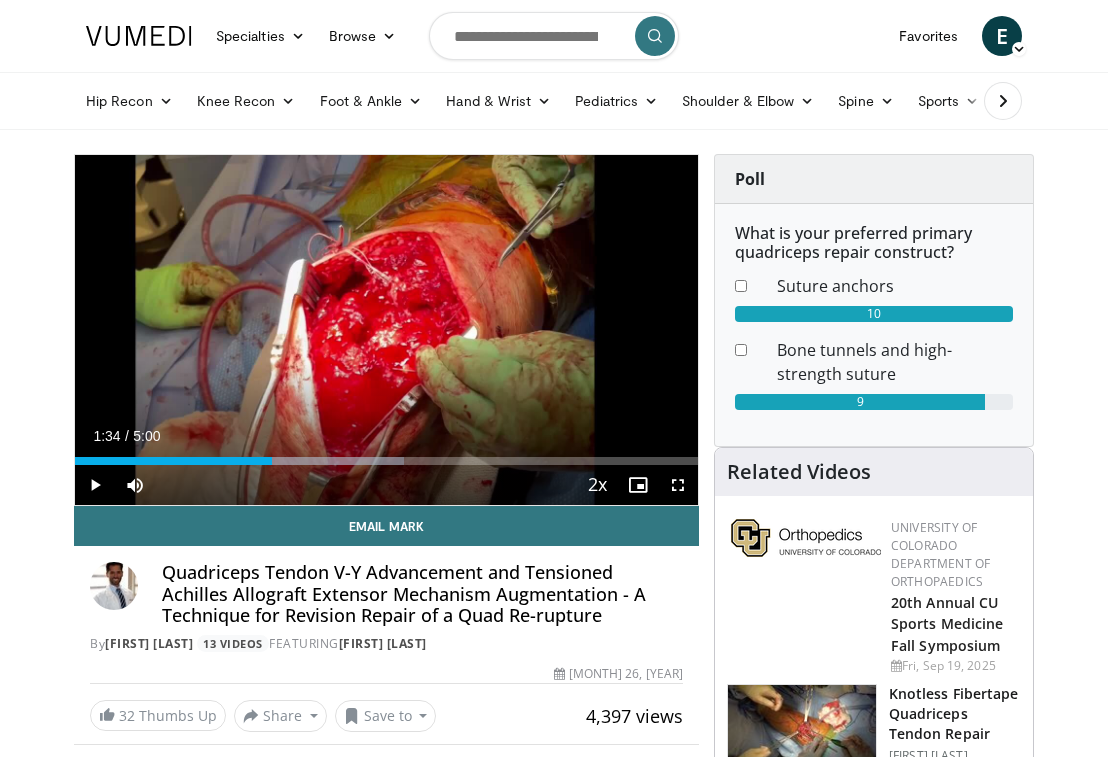 click at bounding box center (95, 485) 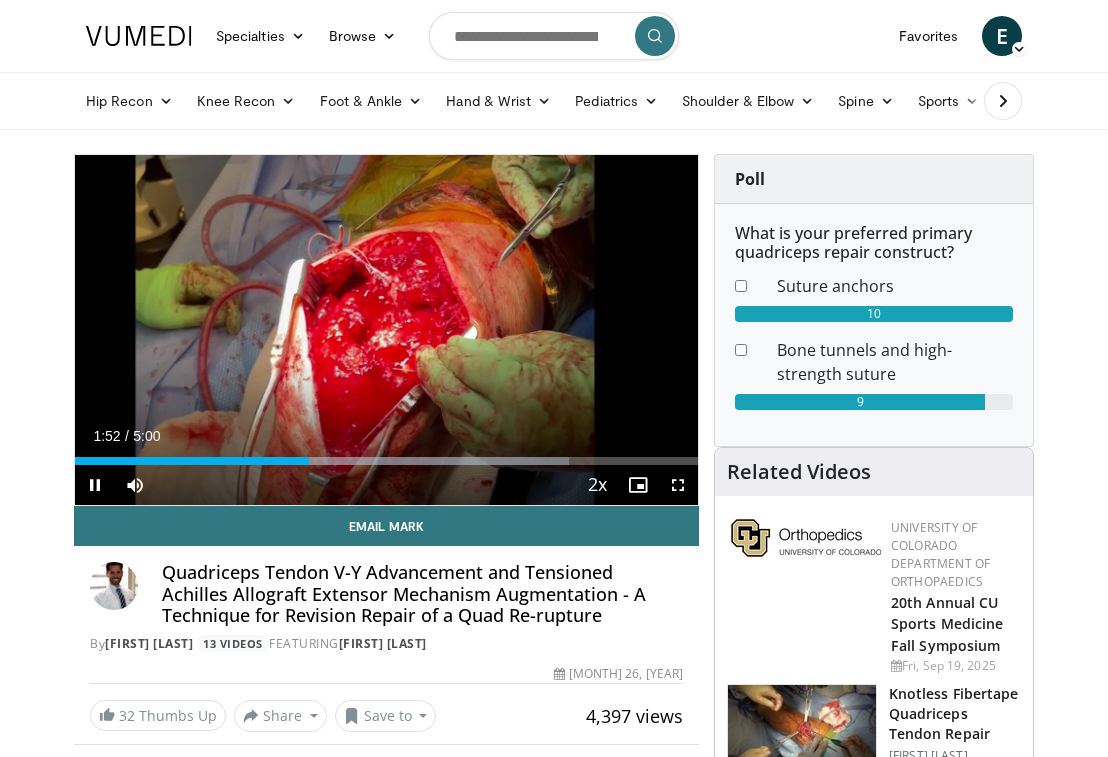 click at bounding box center (95, 485) 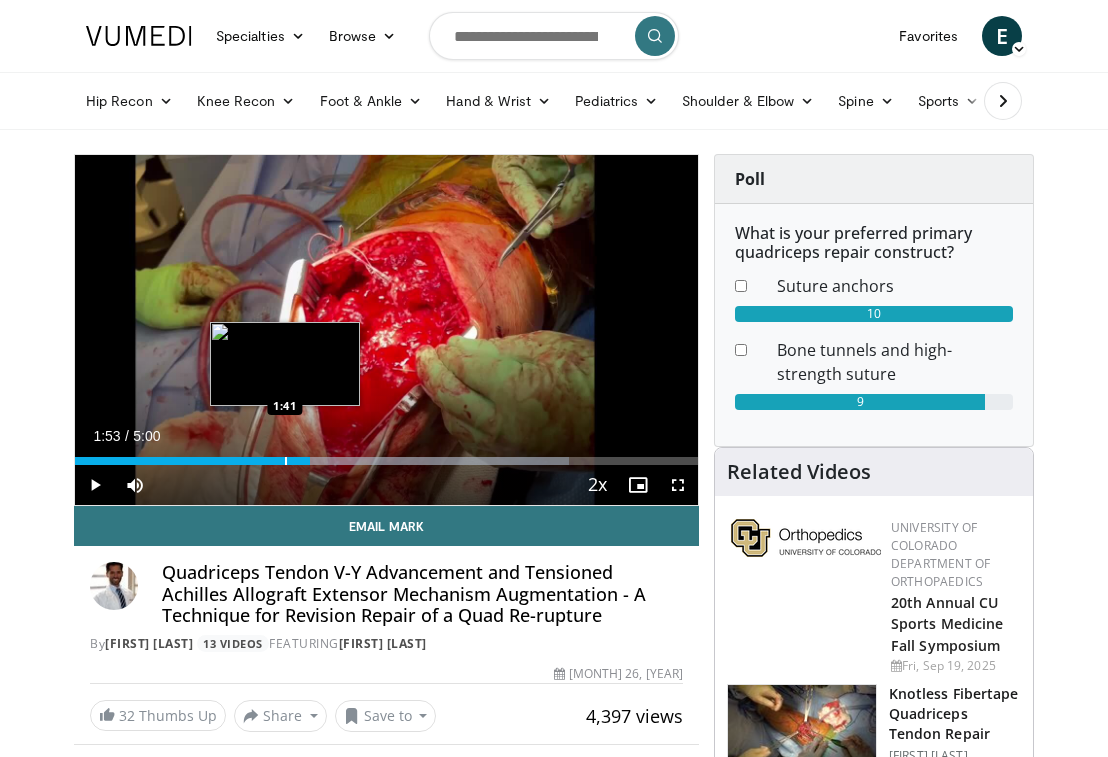 click at bounding box center [286, 461] 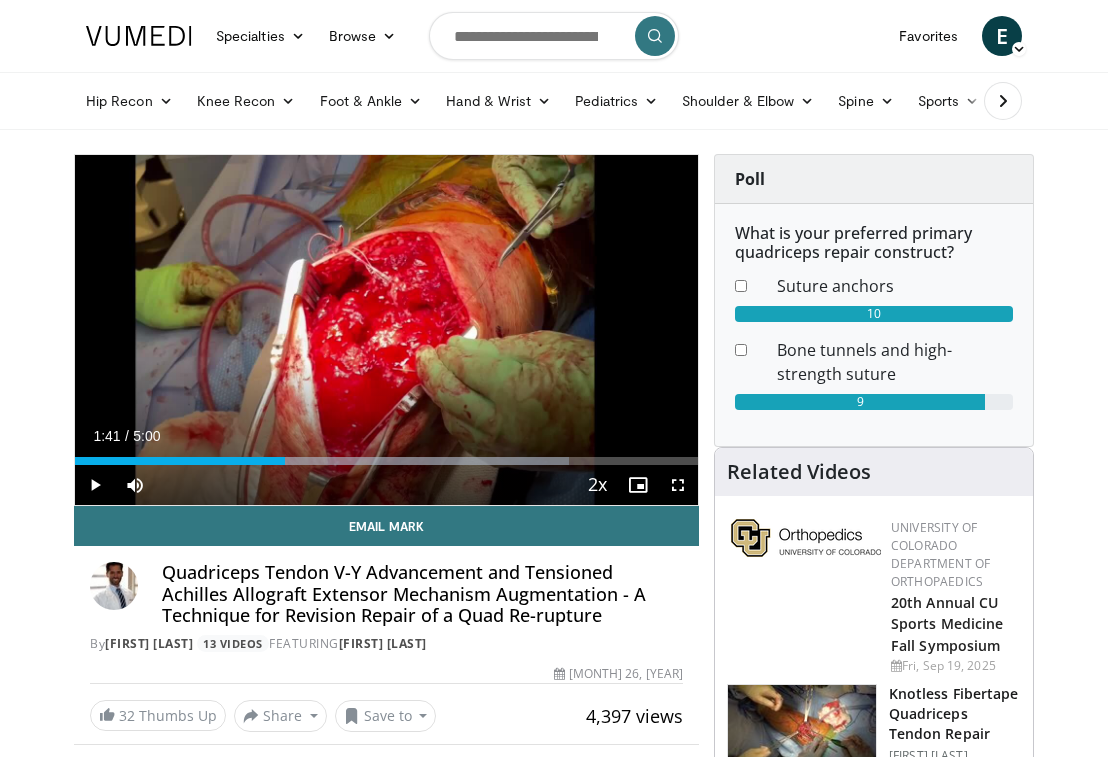 click at bounding box center (95, 485) 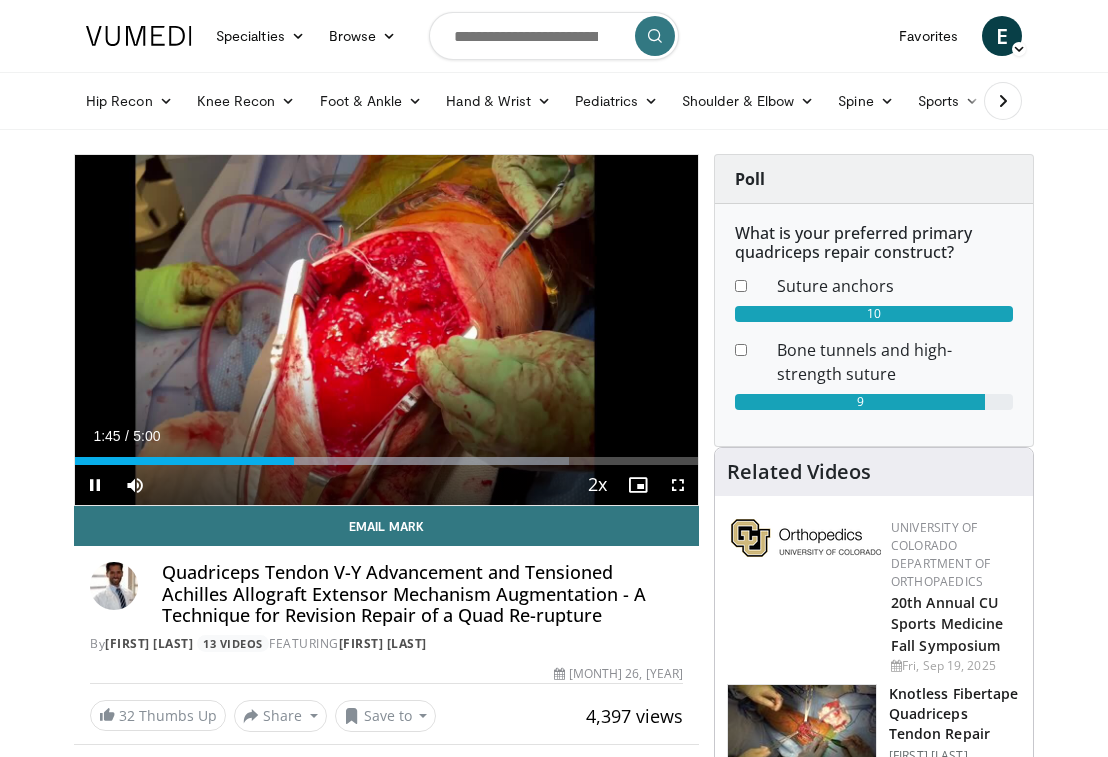 click at bounding box center [95, 485] 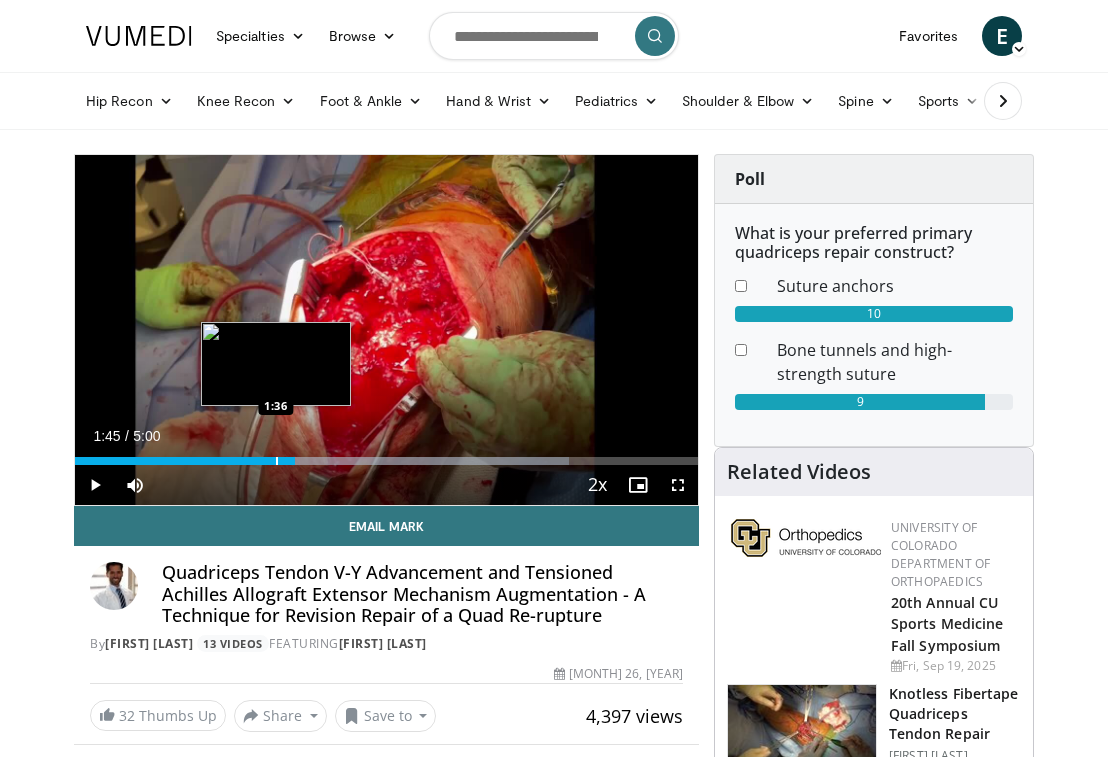 click at bounding box center [277, 461] 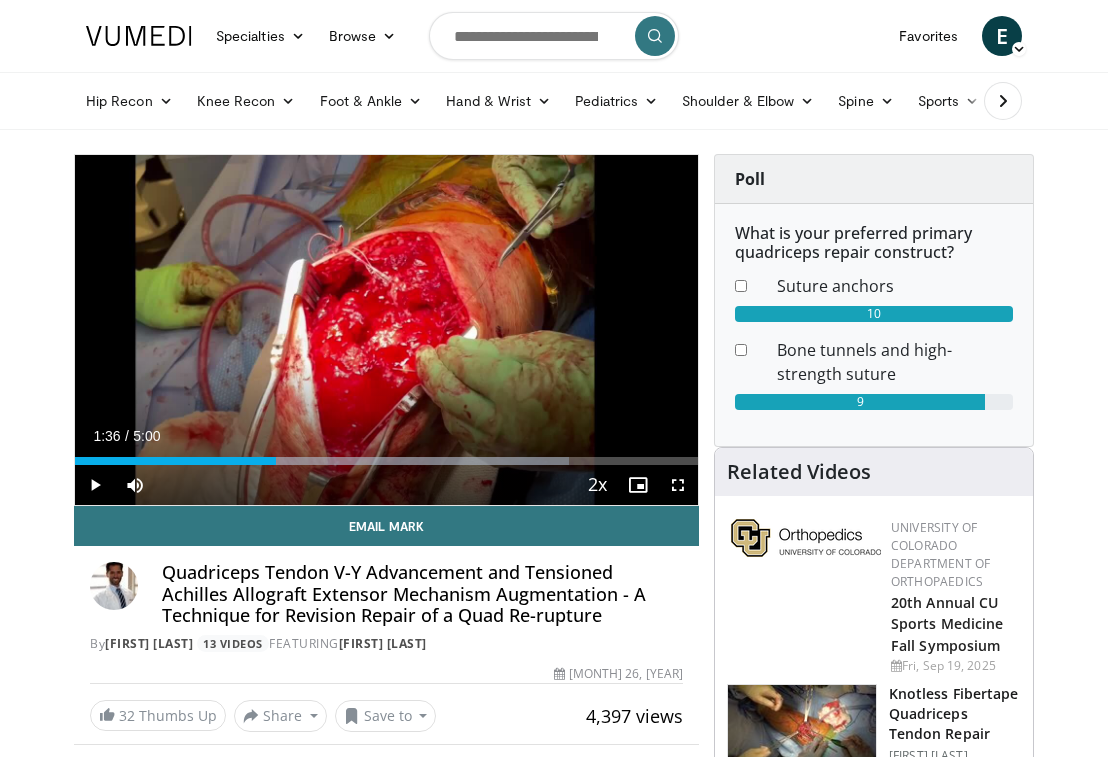 click at bounding box center [95, 485] 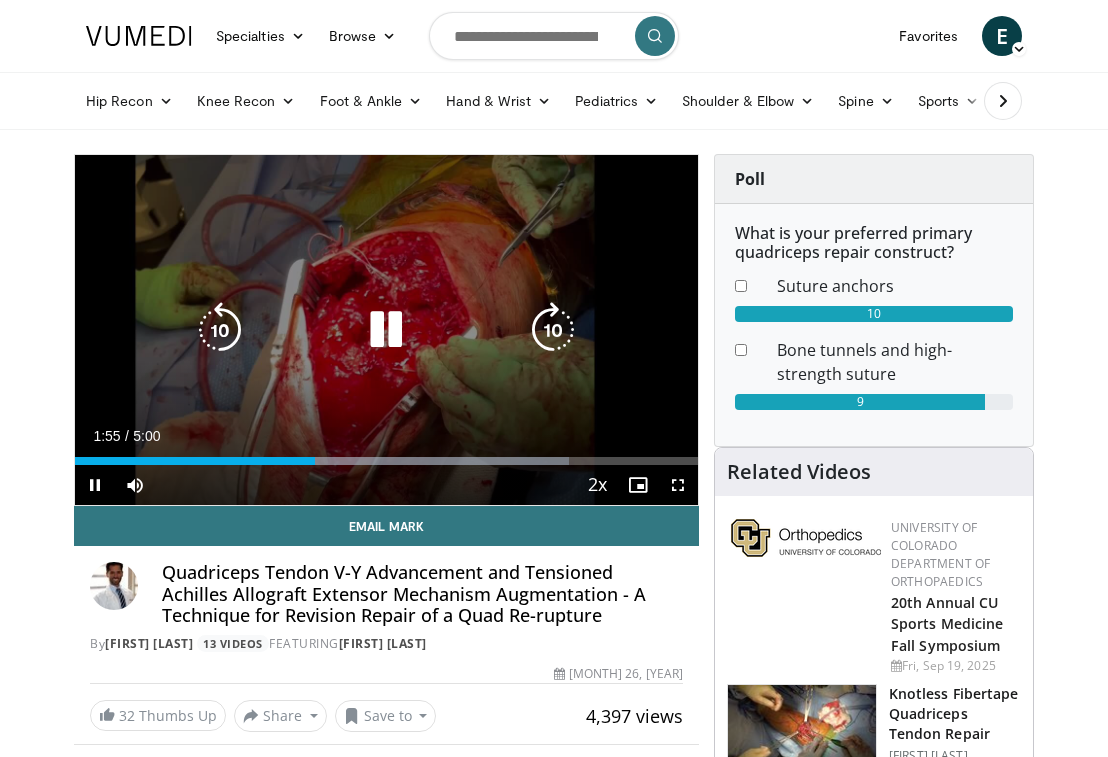 click at bounding box center [386, 330] 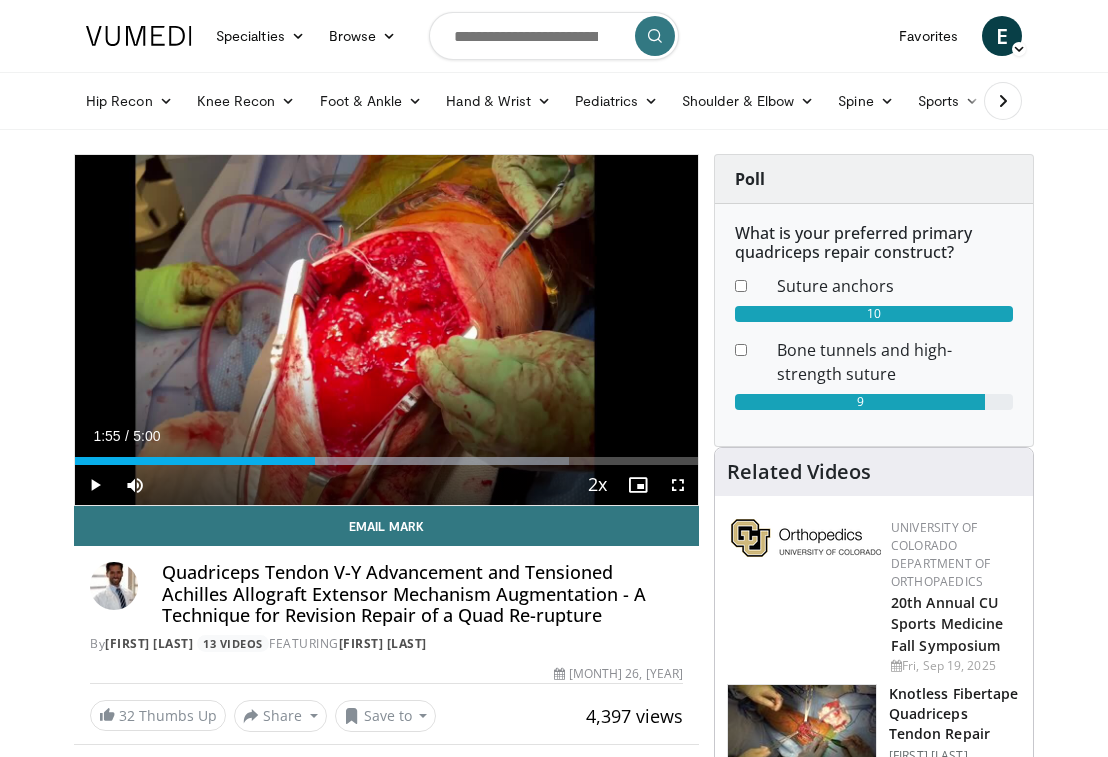 click at bounding box center [95, 485] 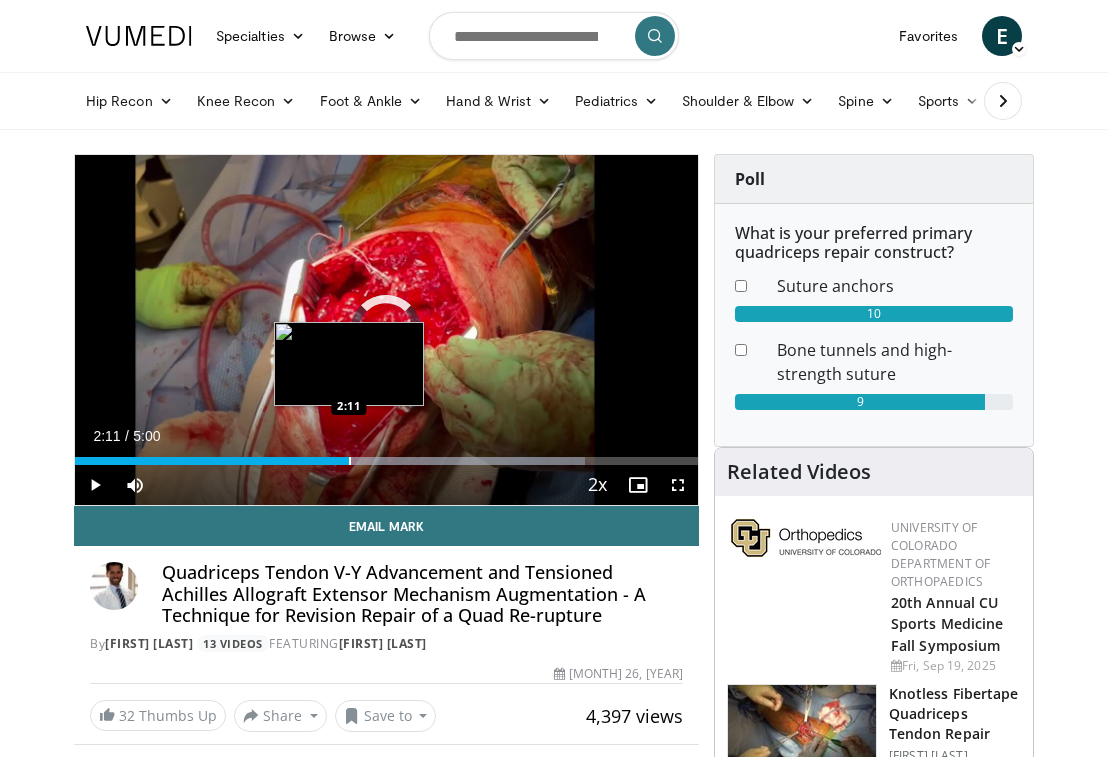 click at bounding box center [350, 461] 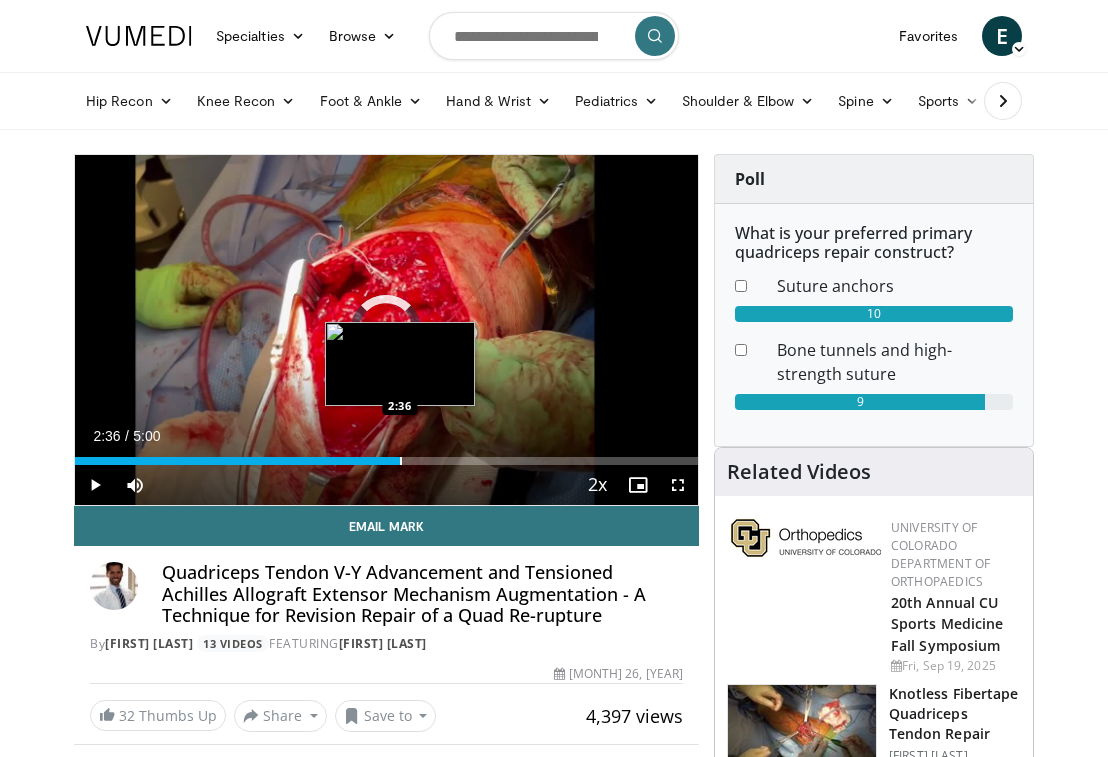 click at bounding box center [401, 461] 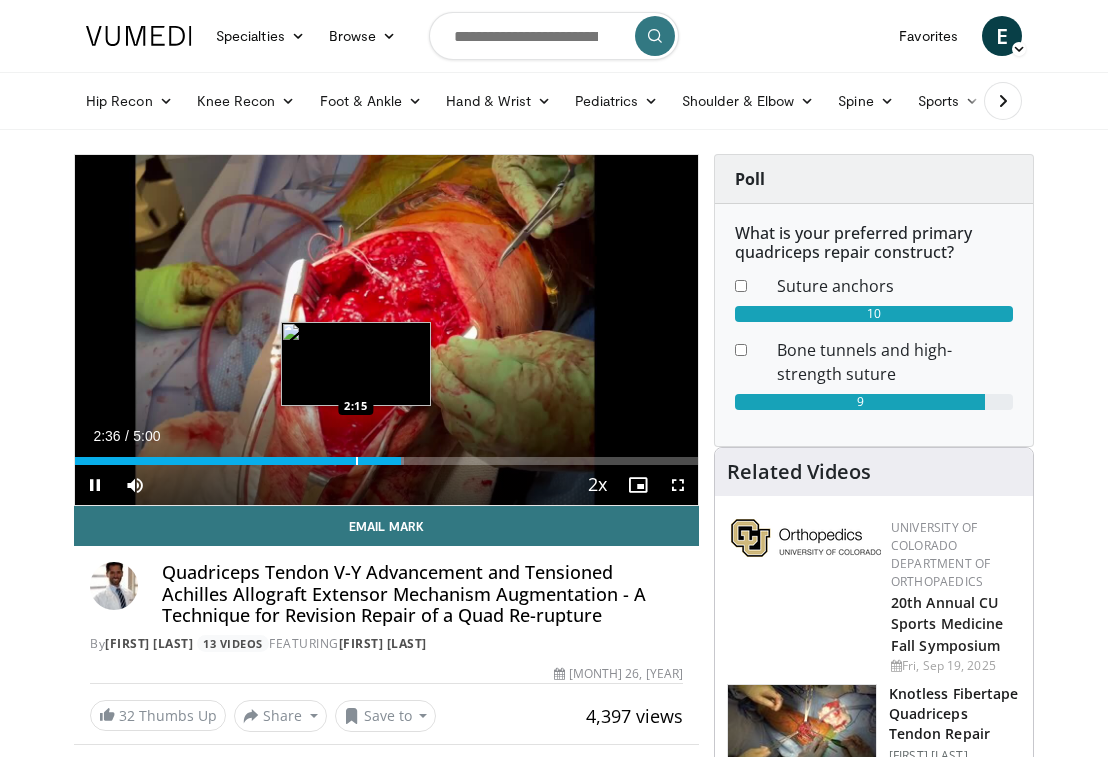 click at bounding box center [357, 461] 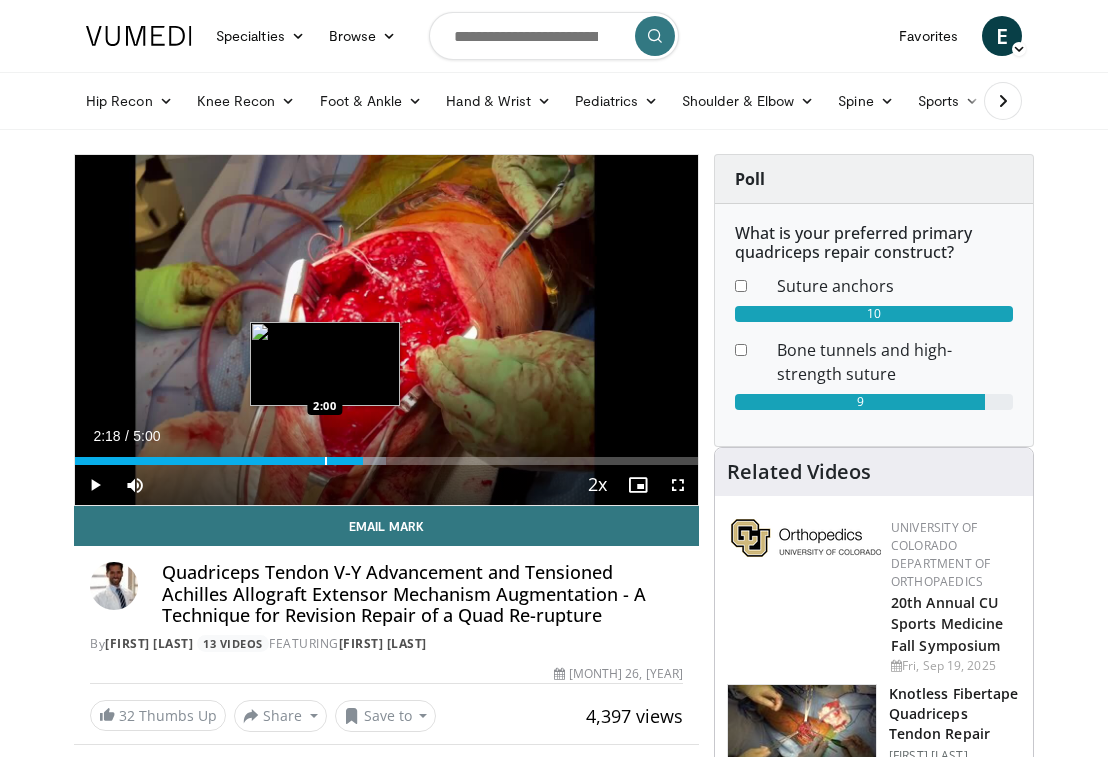 click on "Loaded :  49.98% 2:18 2:00" at bounding box center (386, 461) 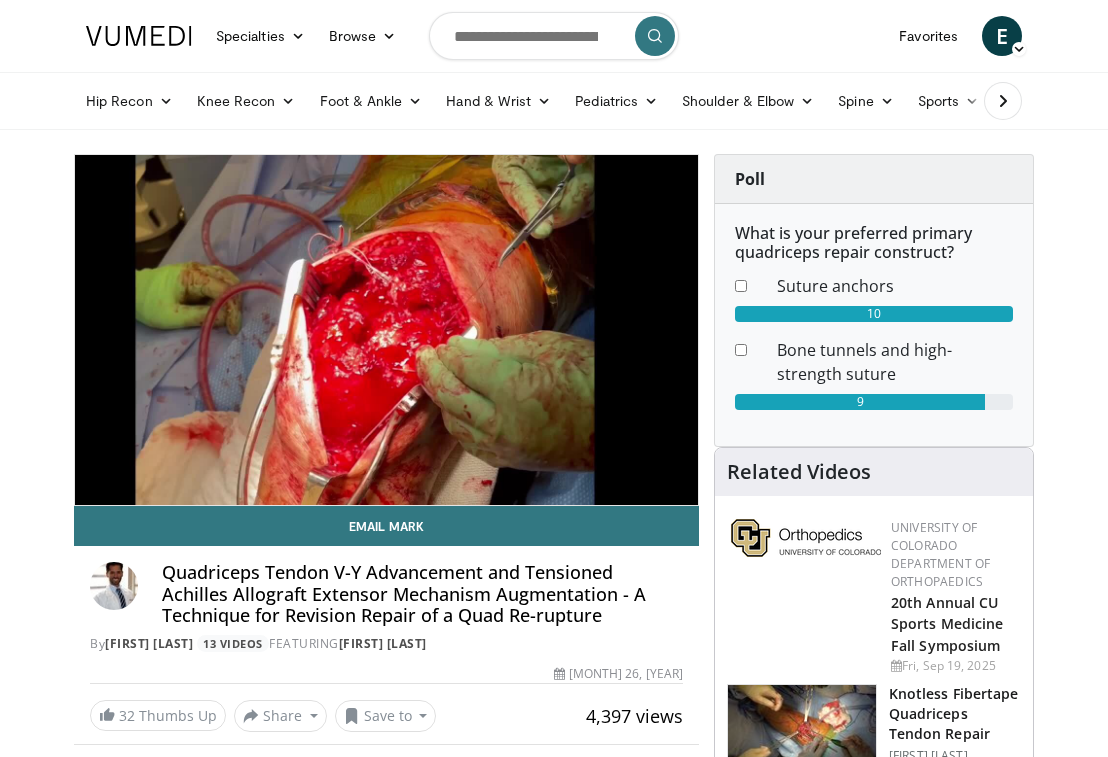 click on "**********" at bounding box center (386, 330) 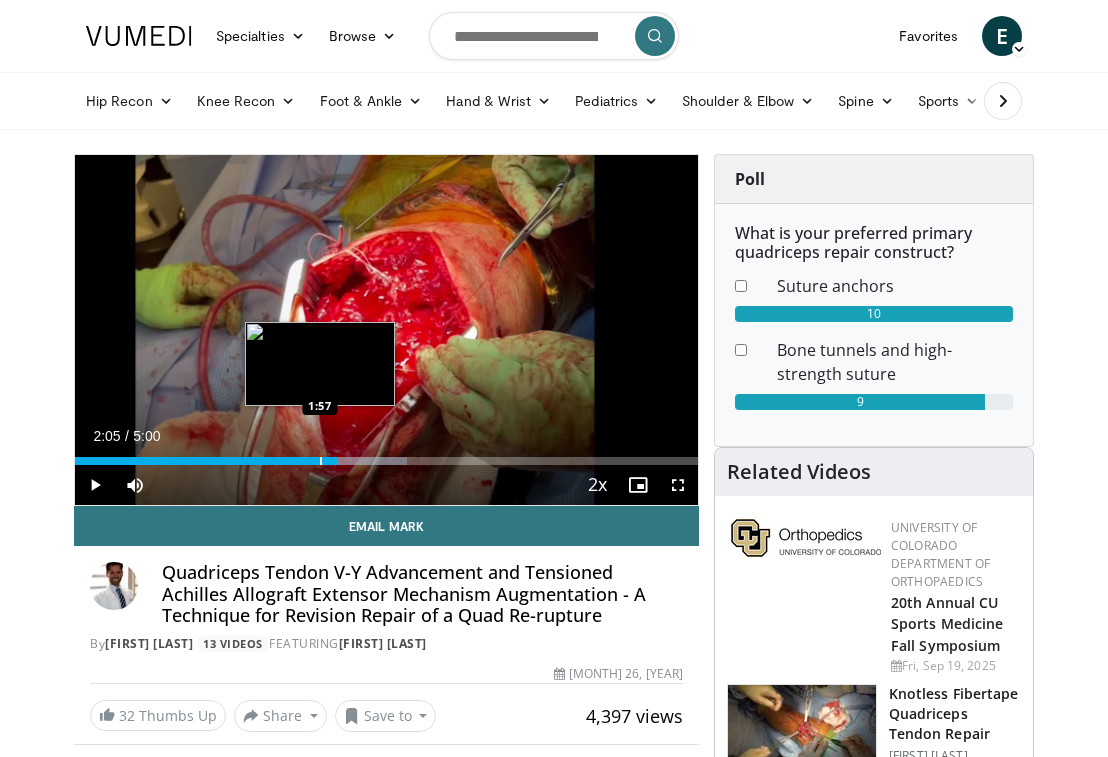 click at bounding box center [321, 461] 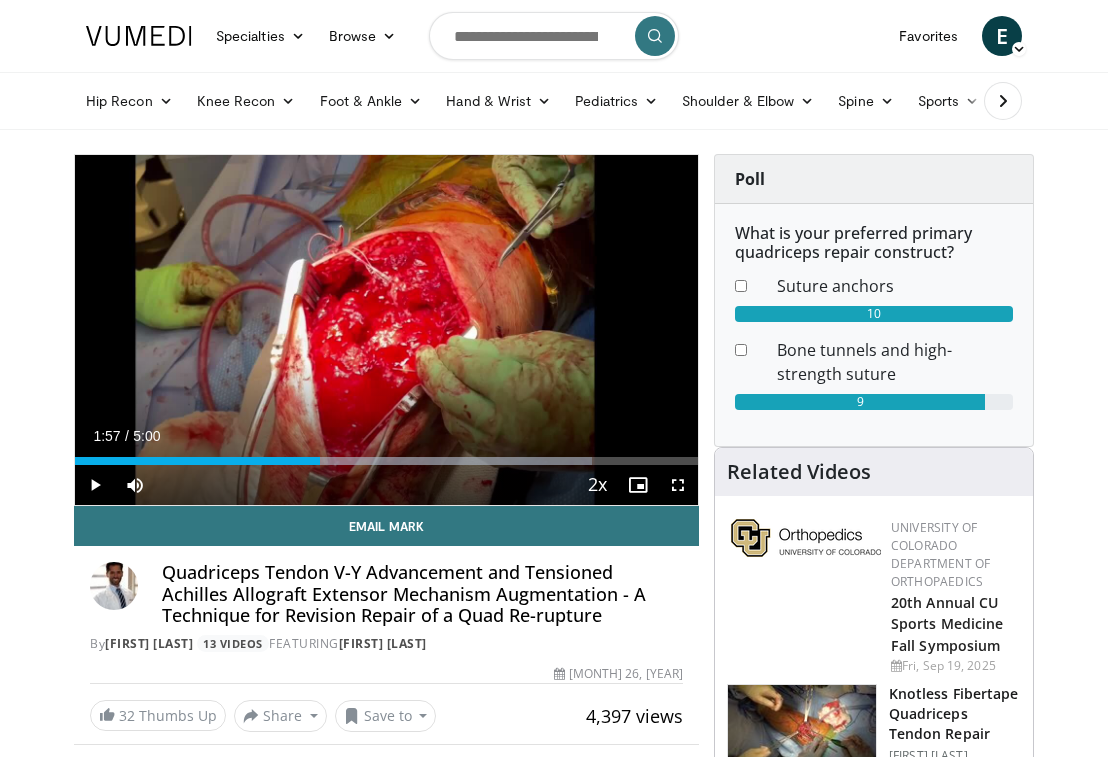 click at bounding box center [95, 485] 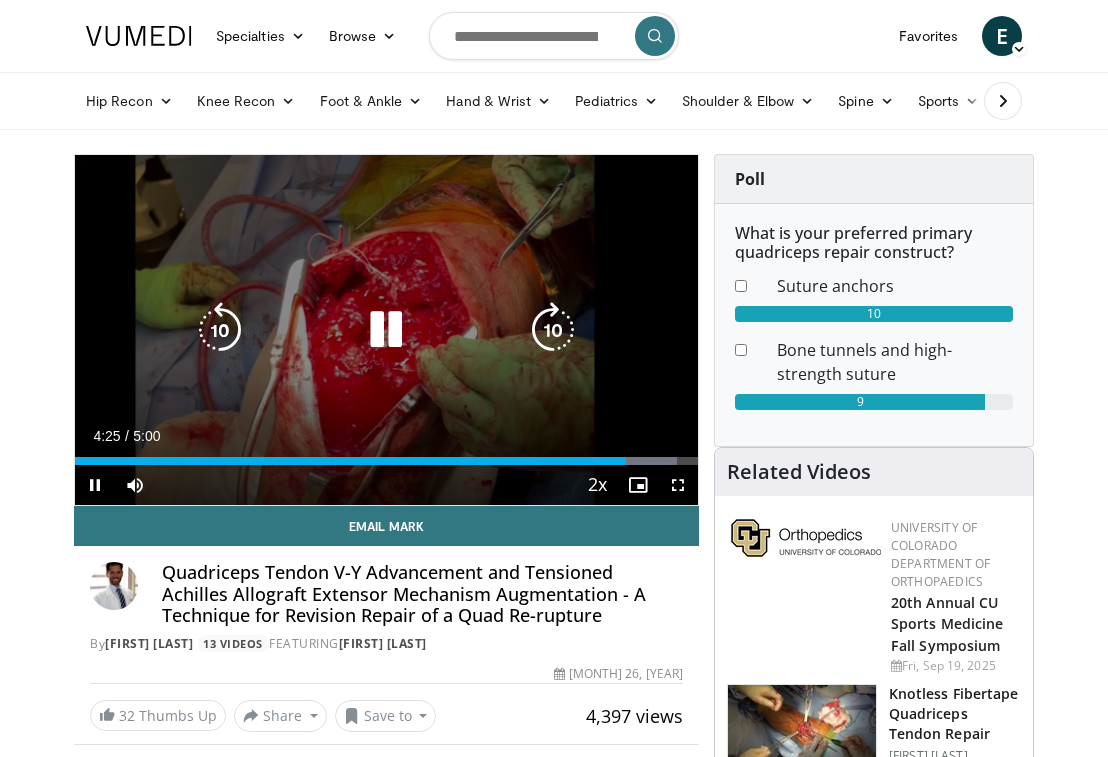 click on "Loaded :  96.64% 4:25 2:30" at bounding box center [386, 461] 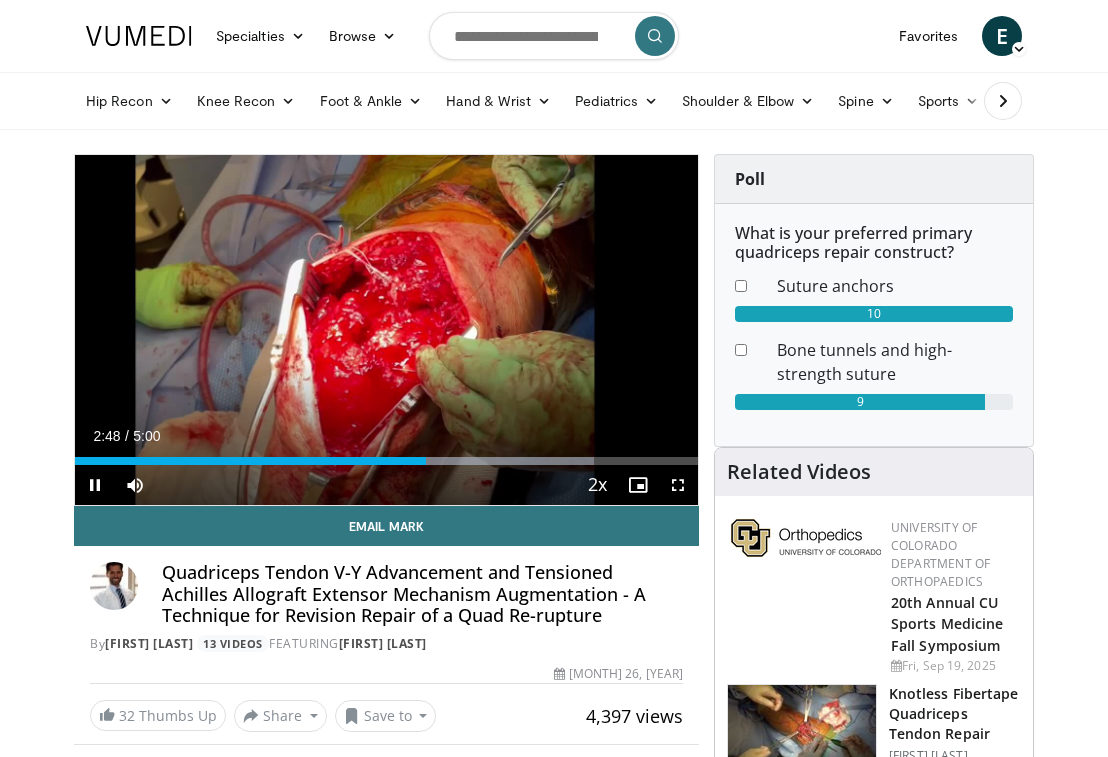 click at bounding box center (95, 485) 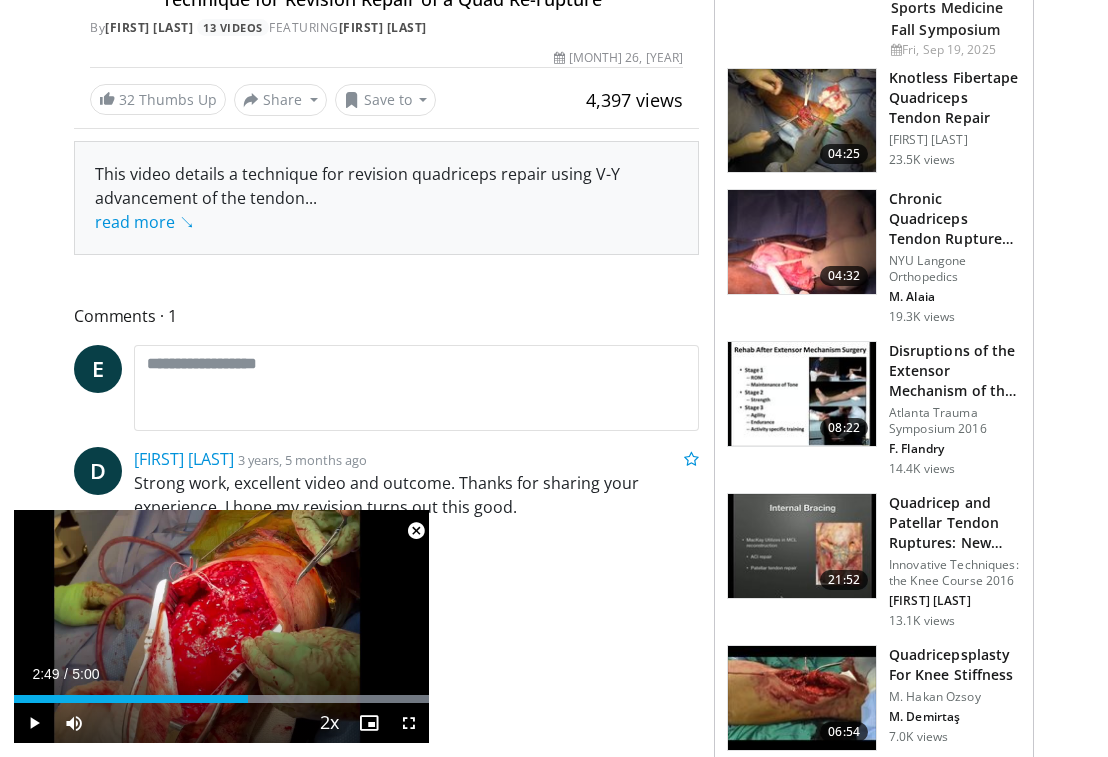 scroll, scrollTop: 625, scrollLeft: 0, axis: vertical 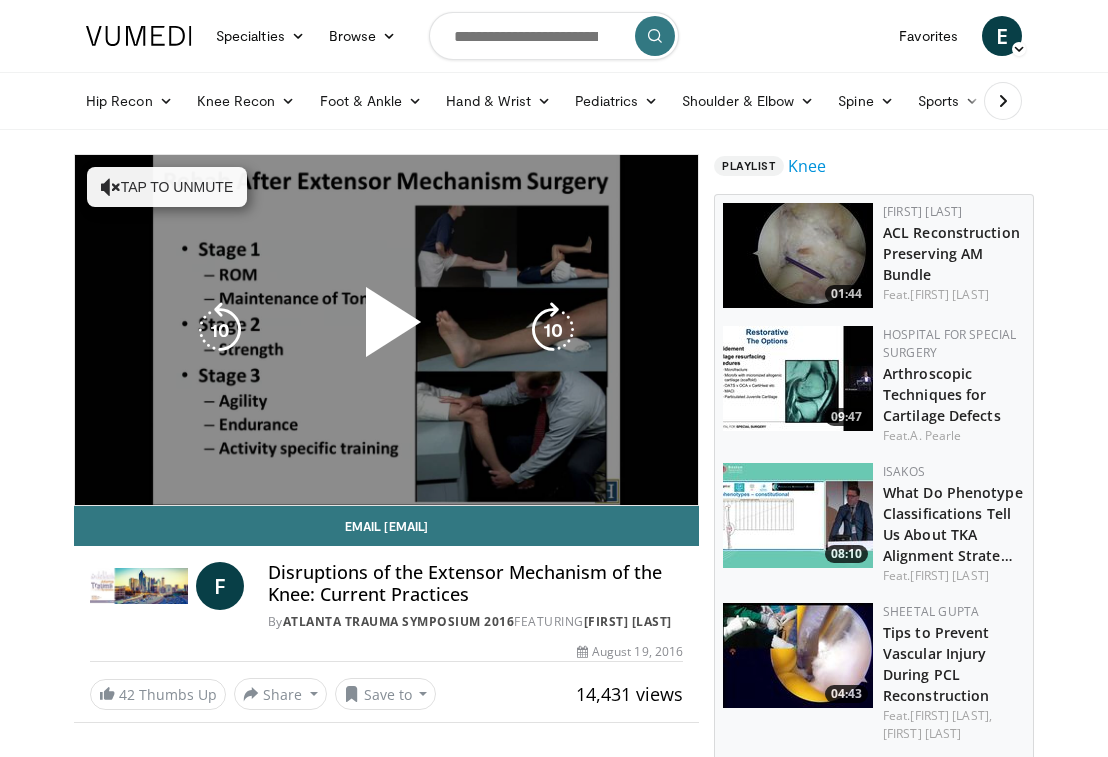 click on "Tap to unmute" at bounding box center [167, 187] 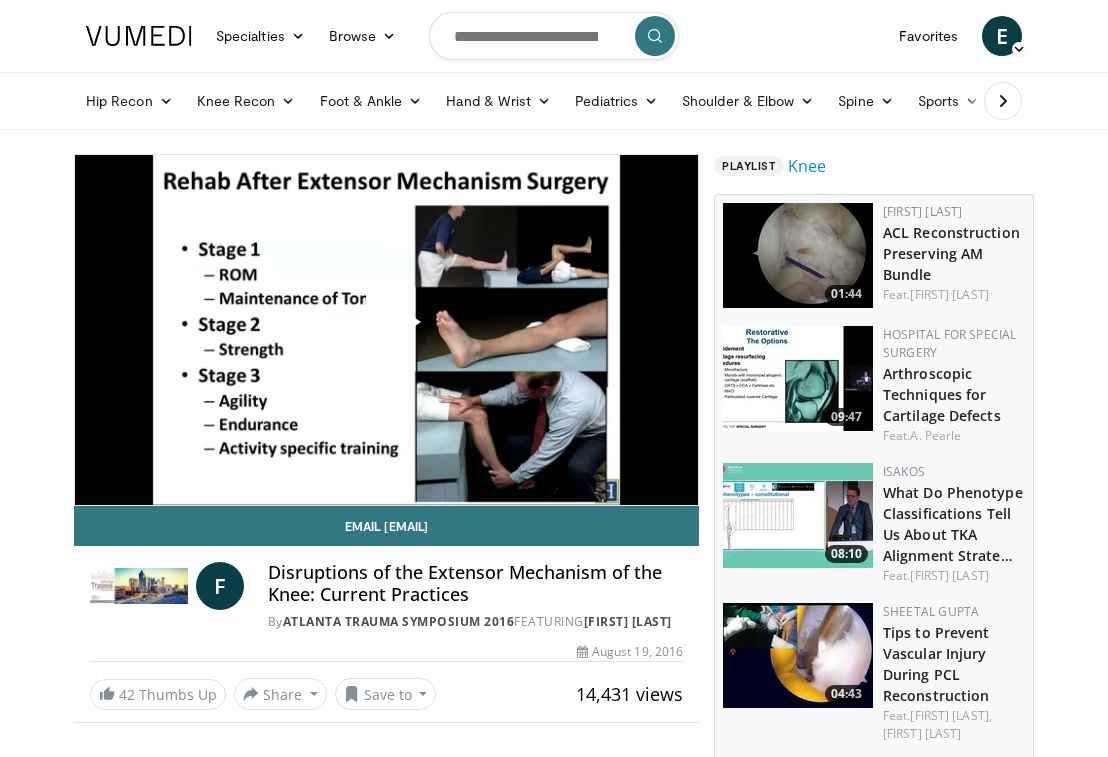 click at bounding box center (386, 330) 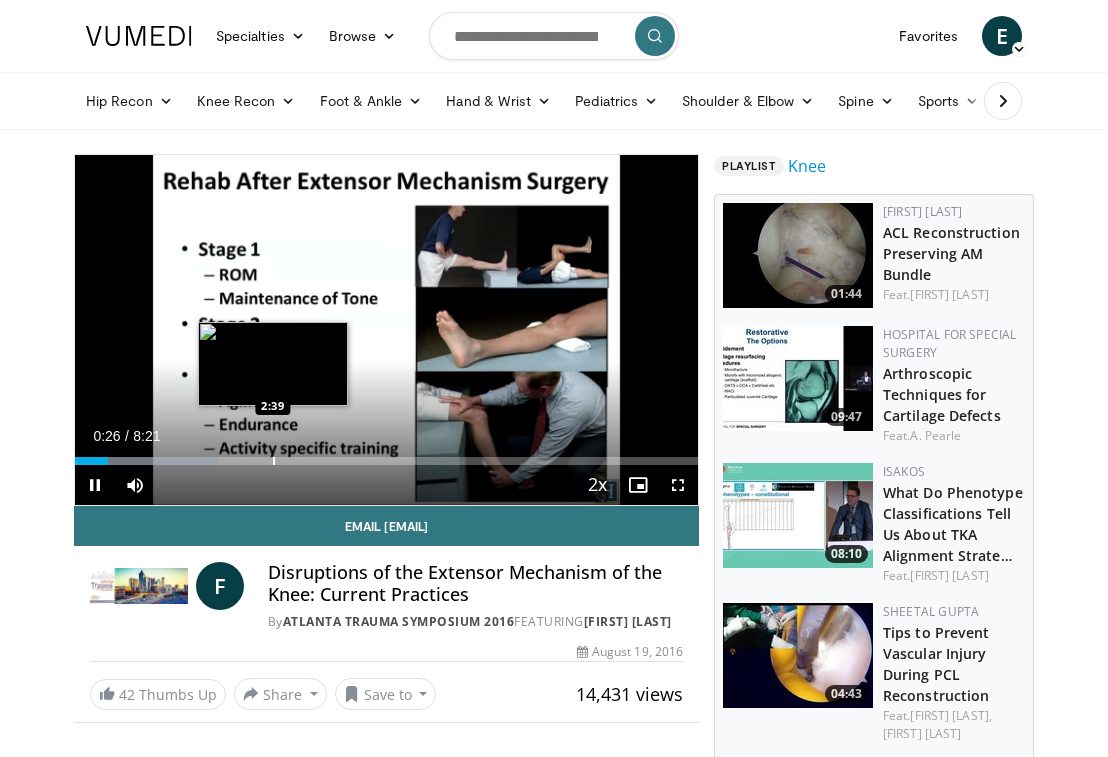 click at bounding box center (274, 461) 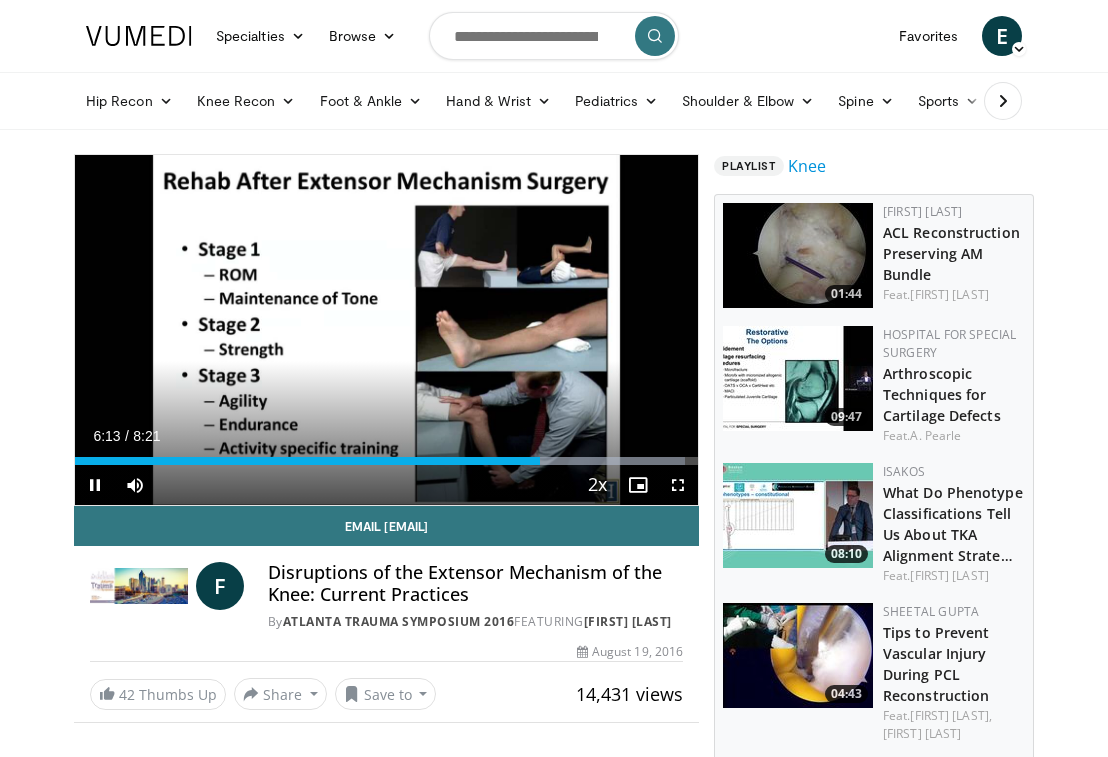 click at bounding box center (95, 485) 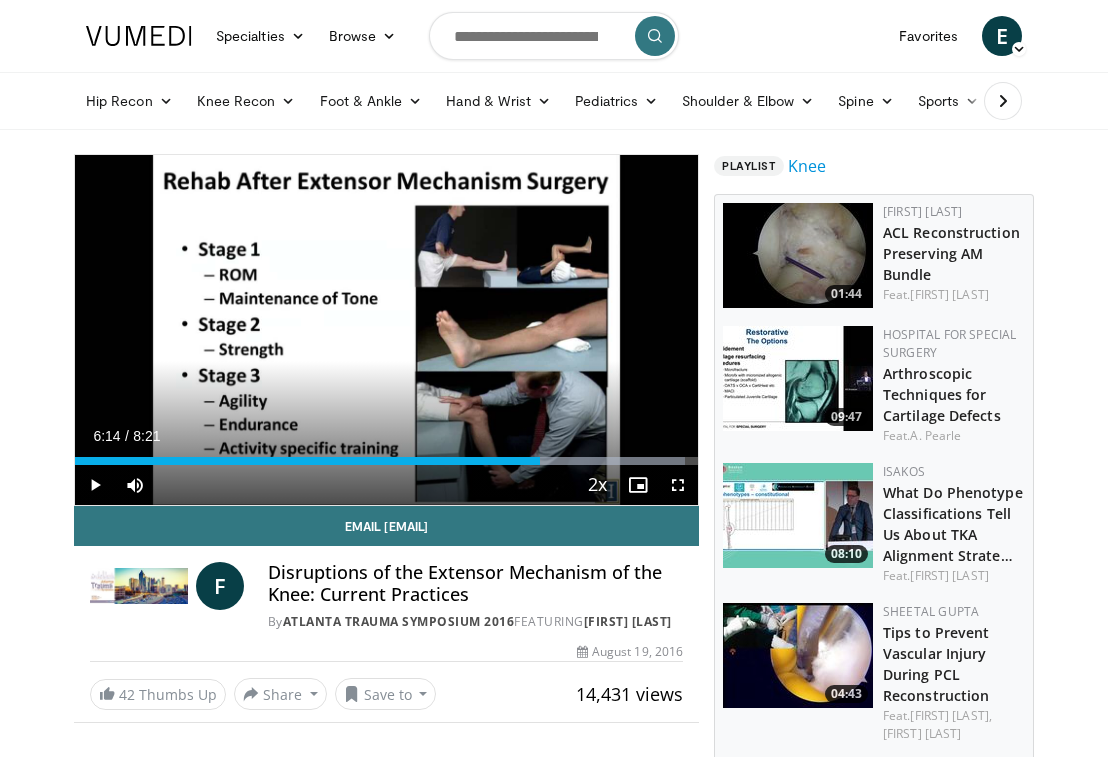 click at bounding box center [95, 485] 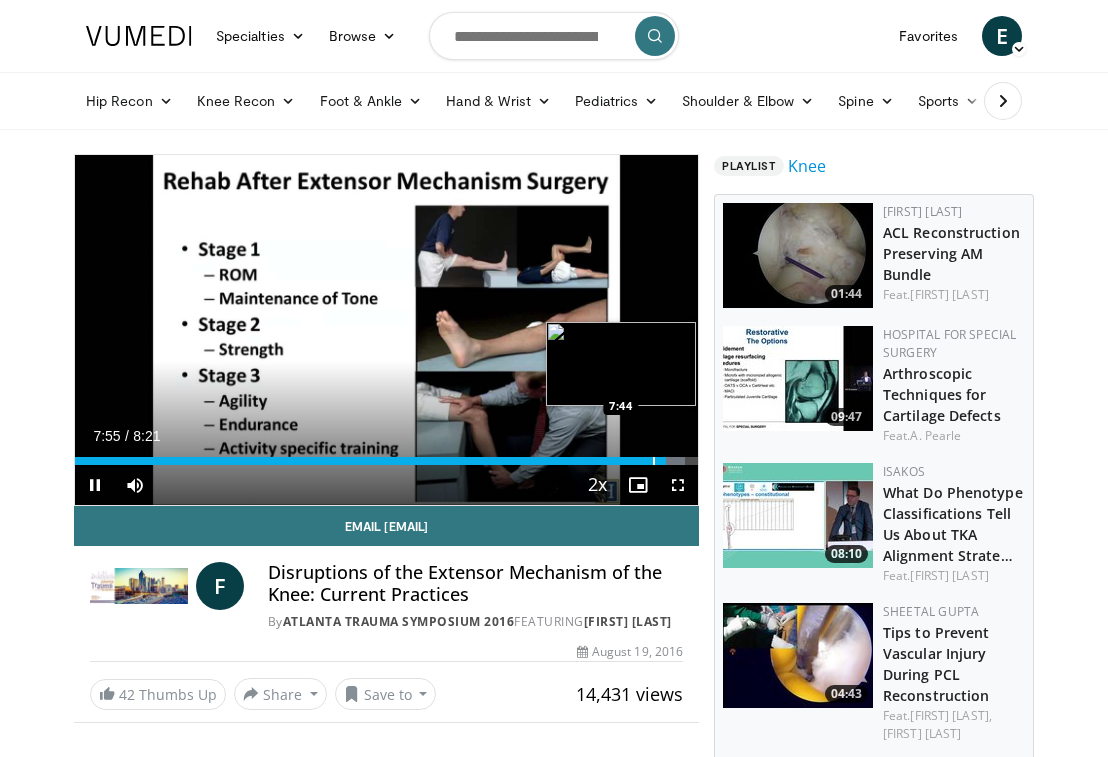 click at bounding box center [654, 461] 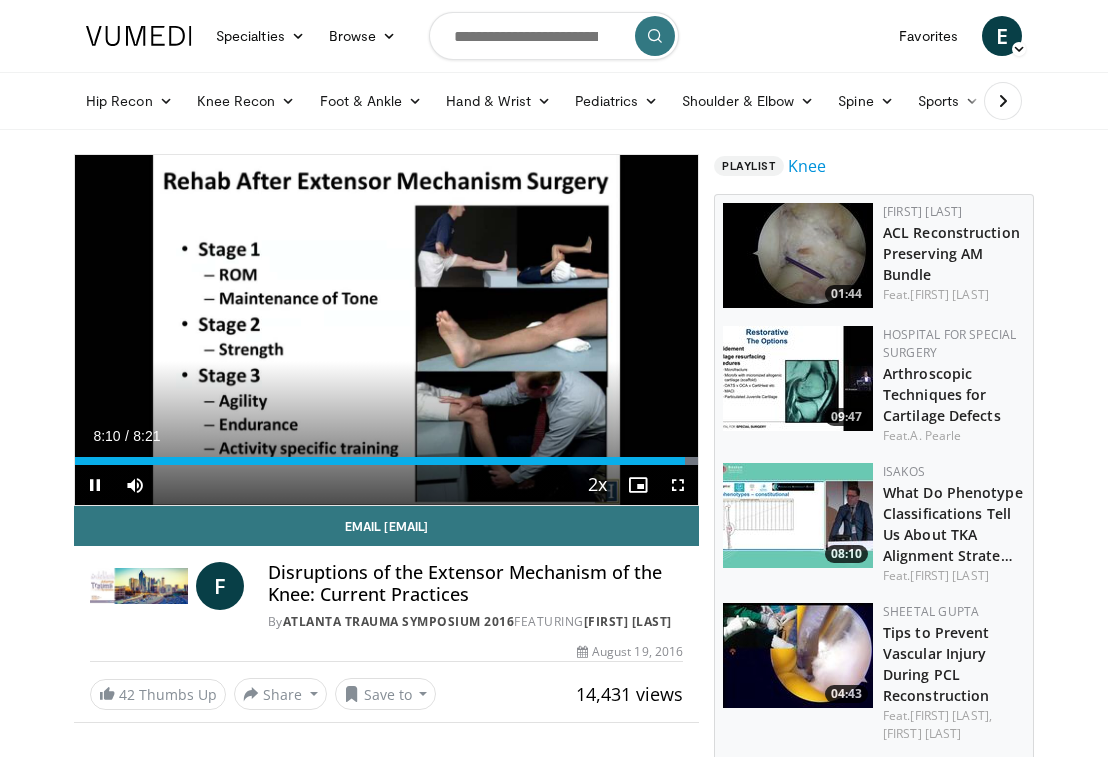 click at bounding box center (95, 485) 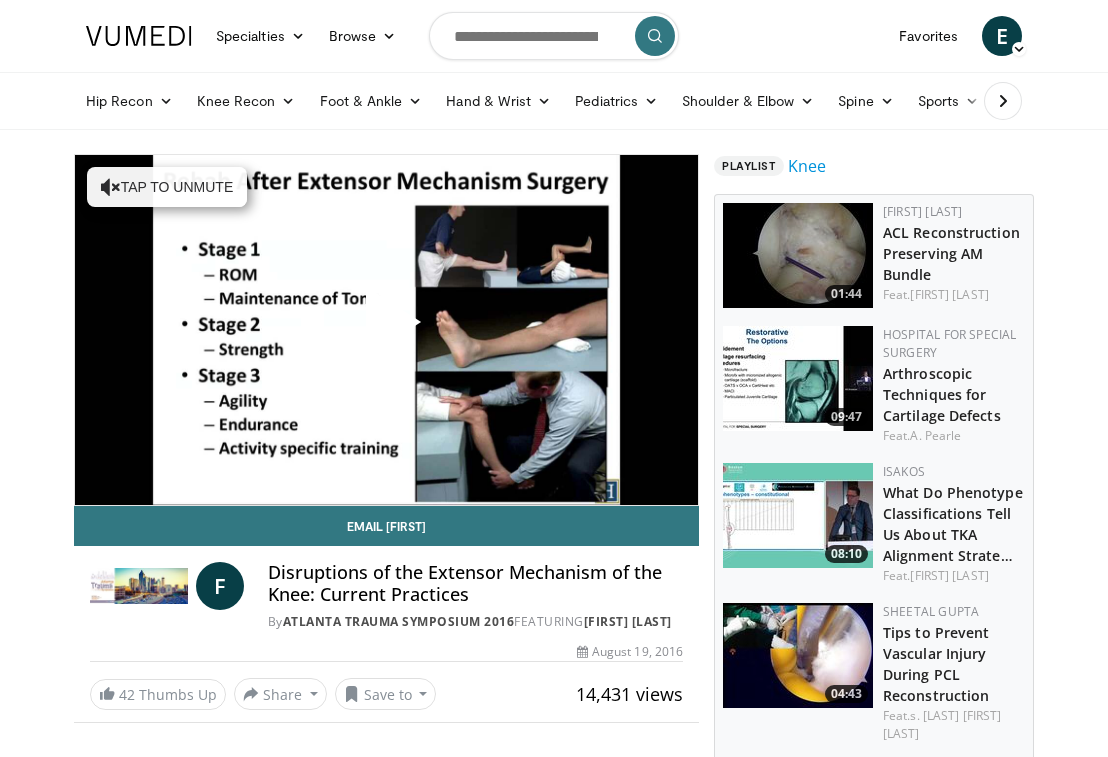 scroll, scrollTop: 0, scrollLeft: 0, axis: both 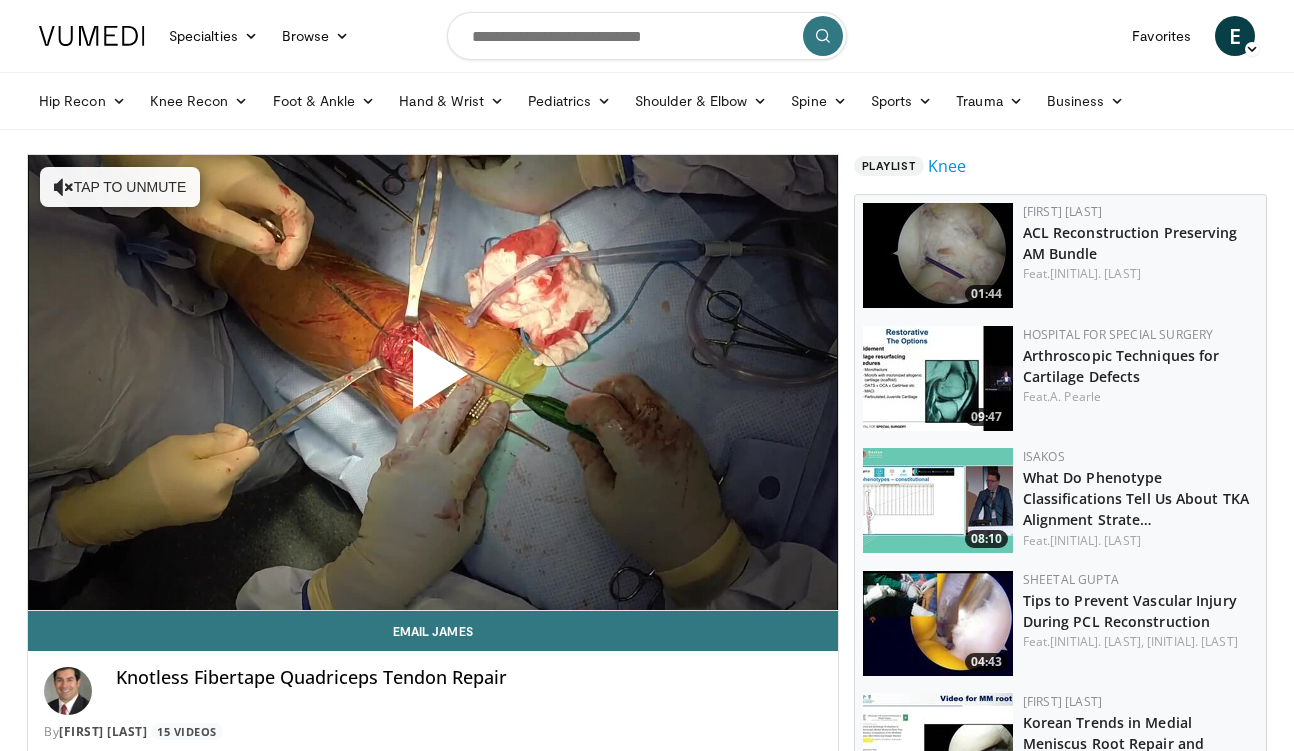 click at bounding box center [433, 382] 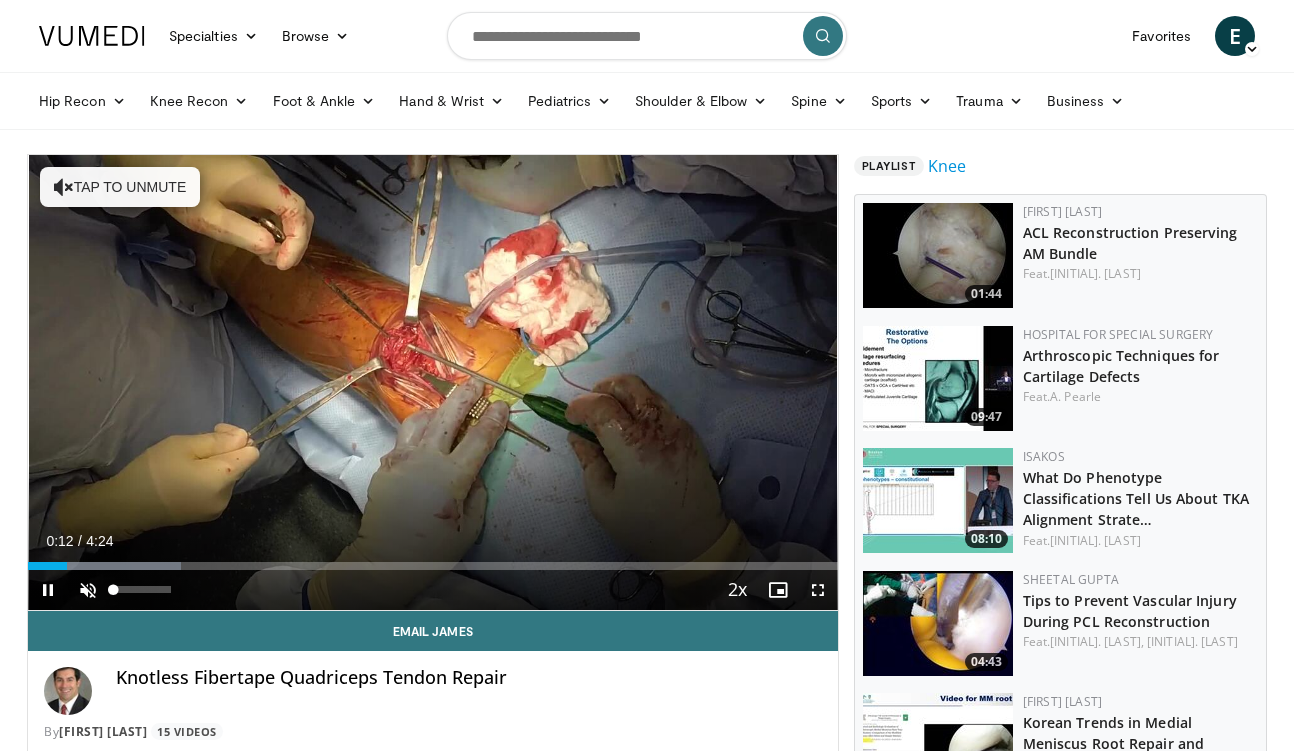 click at bounding box center (88, 590) 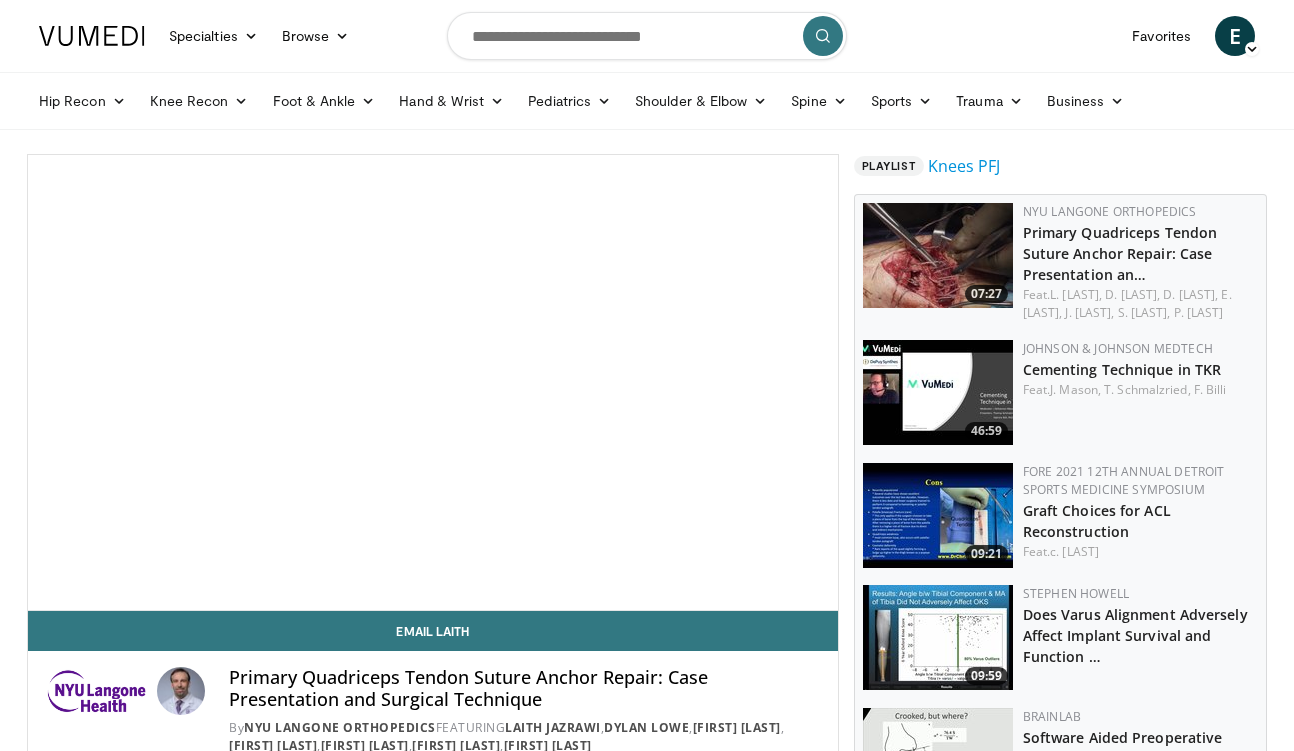 scroll, scrollTop: 0, scrollLeft: 0, axis: both 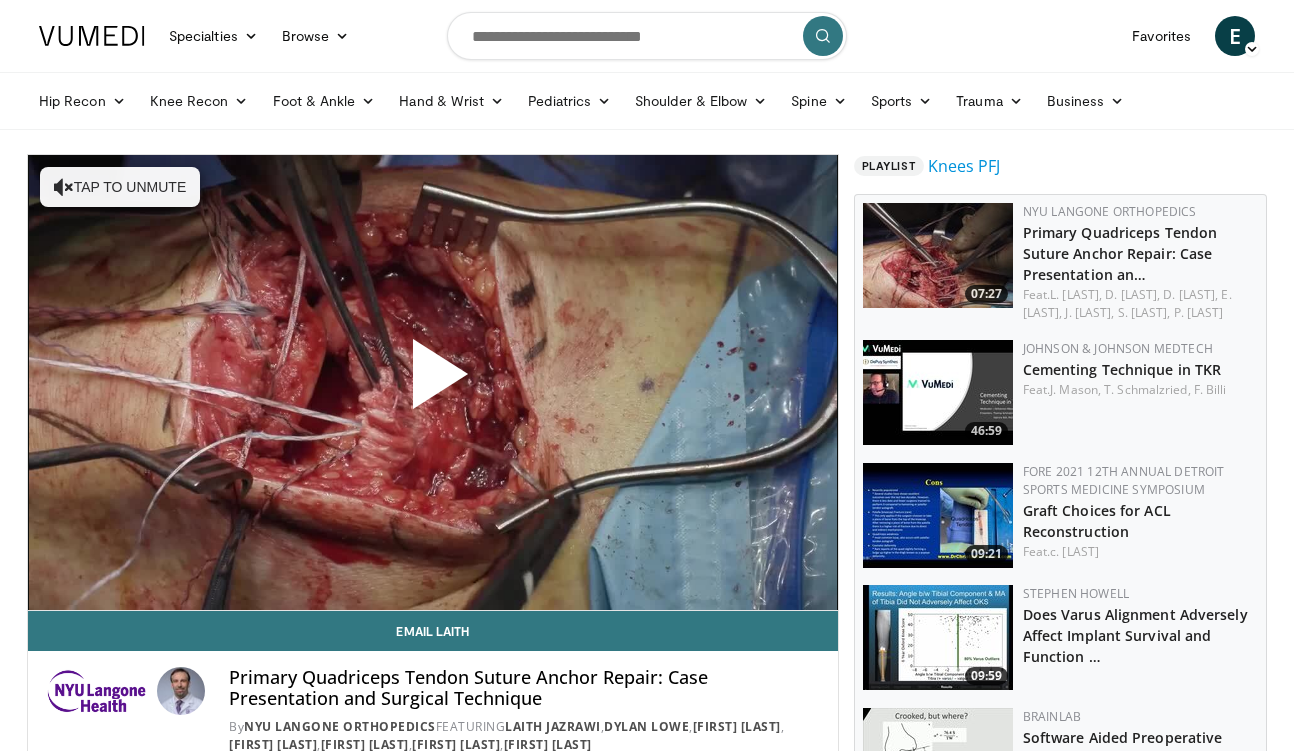 click at bounding box center [433, 382] 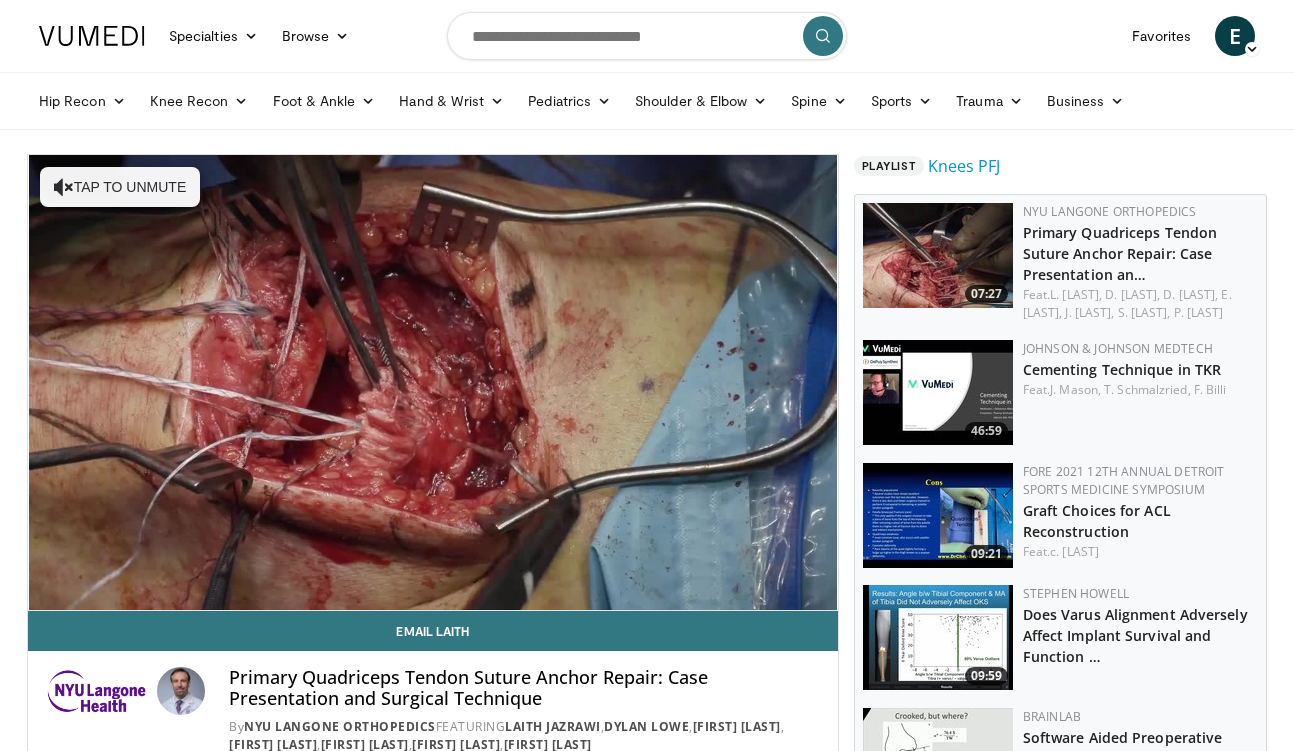 click on "**********" at bounding box center [433, 383] 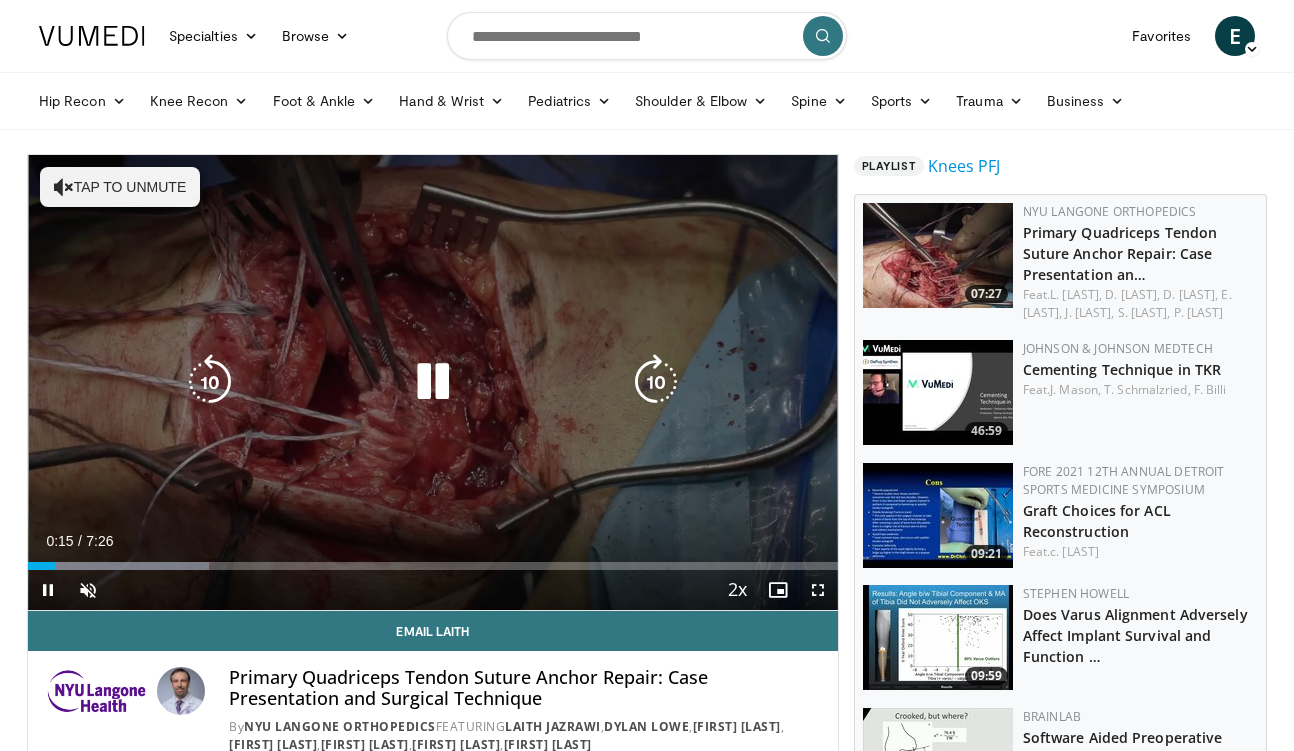 click on "Tap to unmute" at bounding box center (120, 187) 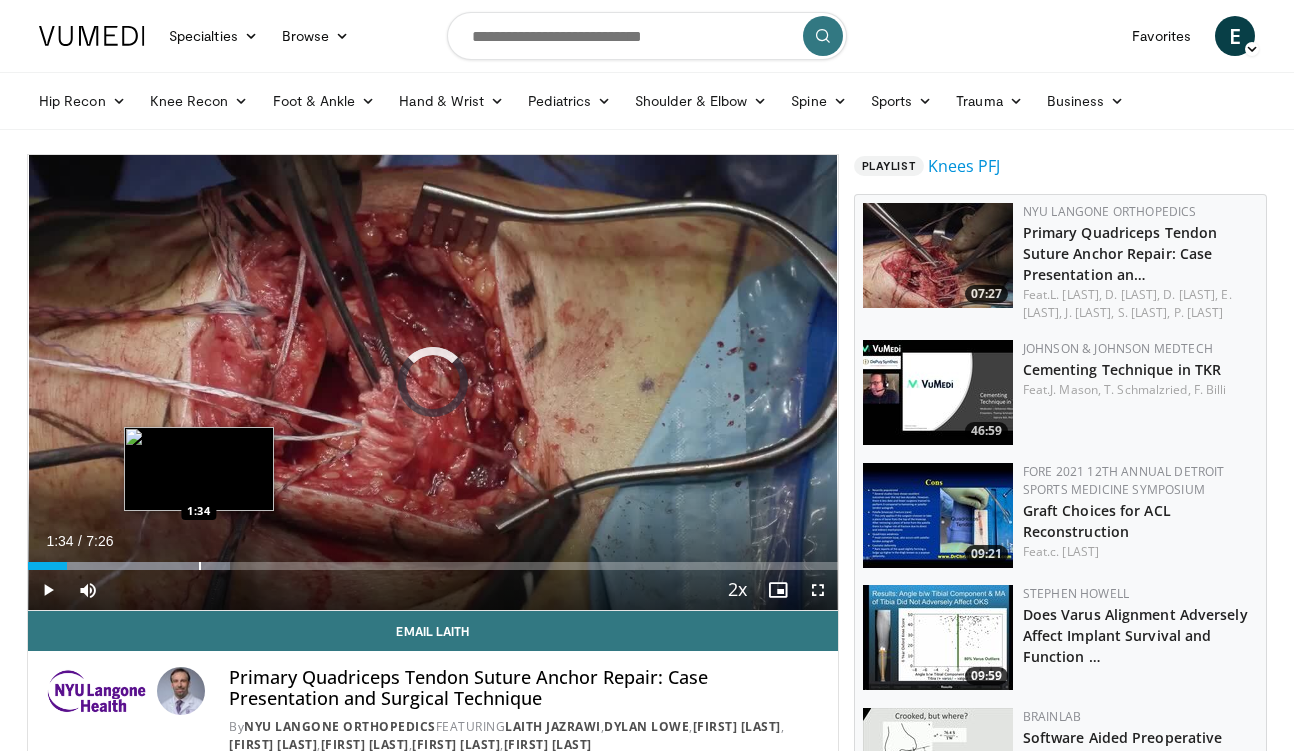 click at bounding box center [200, 566] 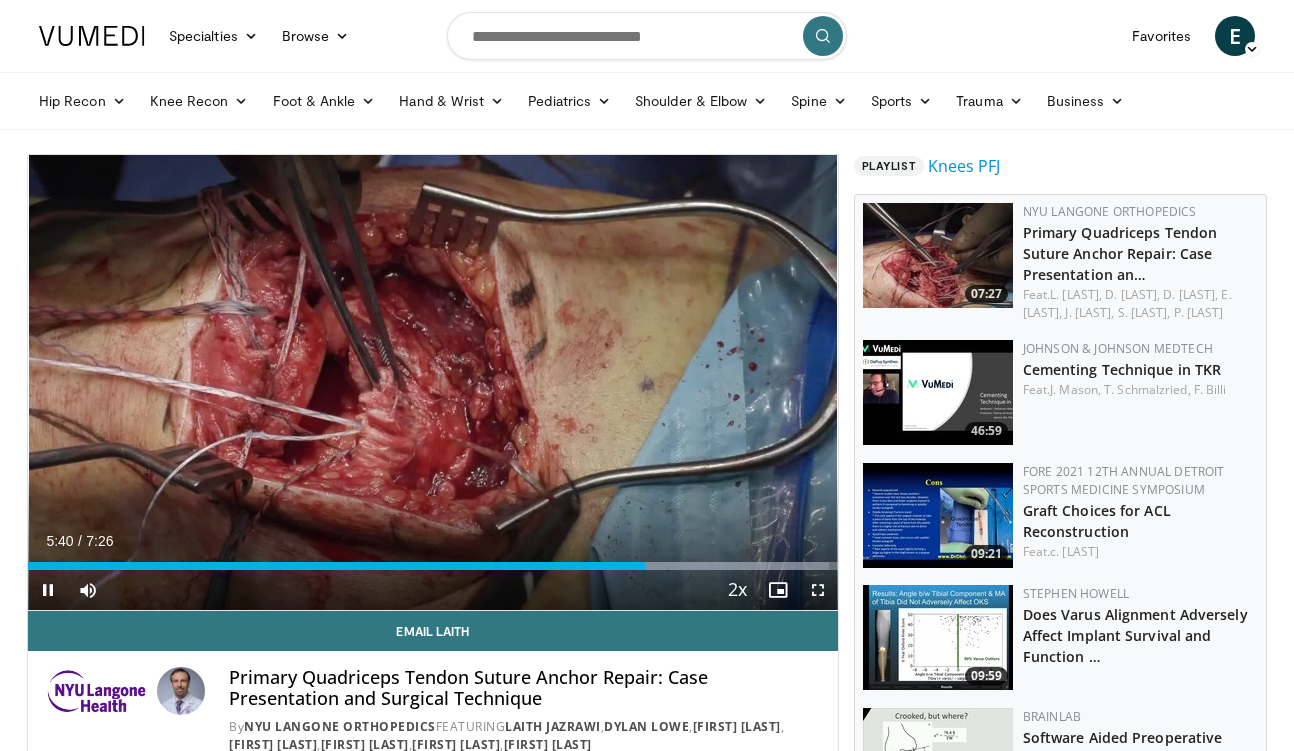 click at bounding box center [48, 590] 